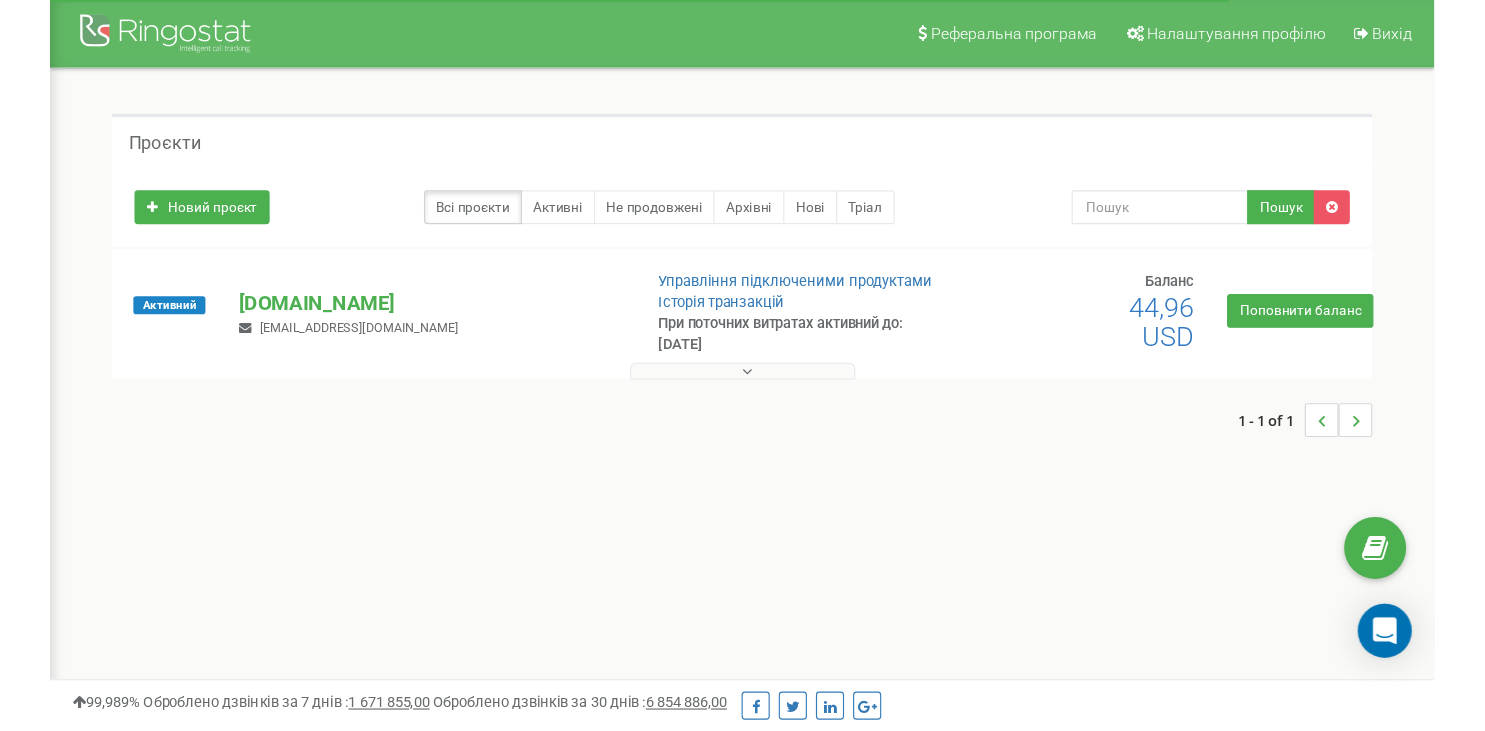 scroll, scrollTop: 0, scrollLeft: 0, axis: both 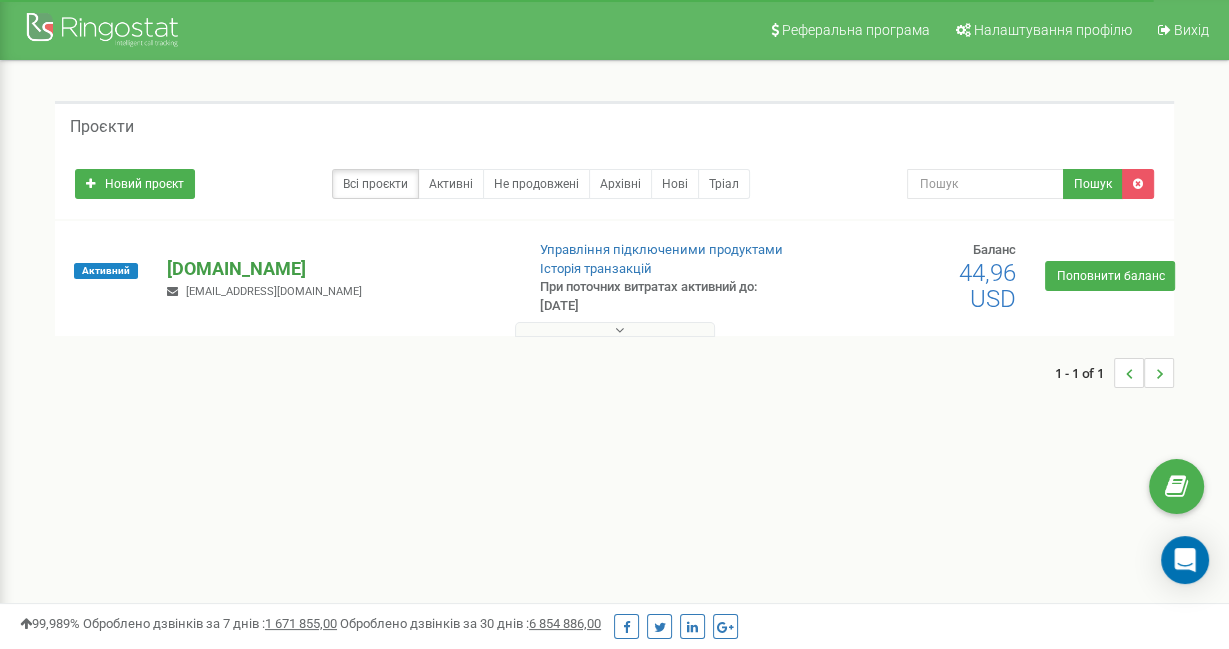 click on "[DOMAIN_NAME]" at bounding box center (337, 269) 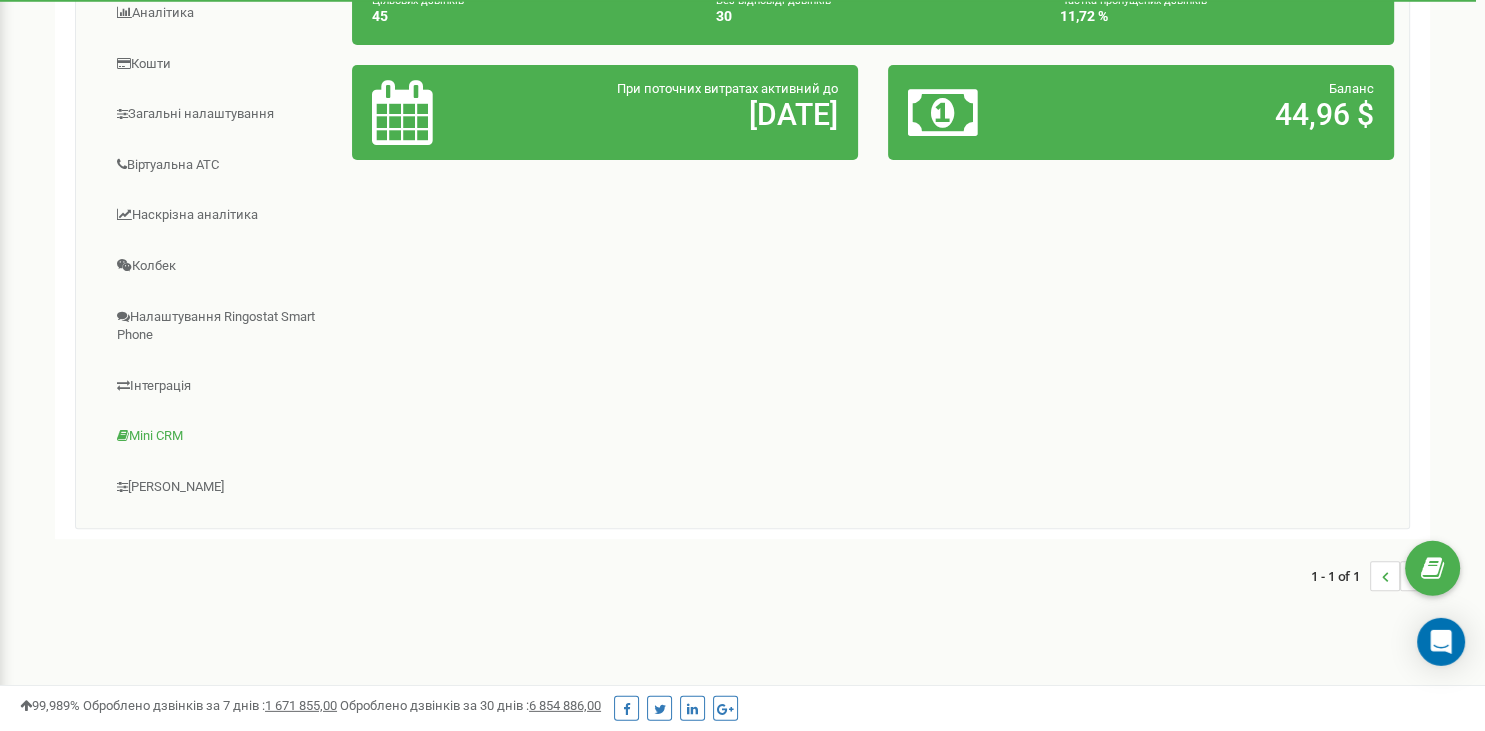 scroll, scrollTop: 363, scrollLeft: 0, axis: vertical 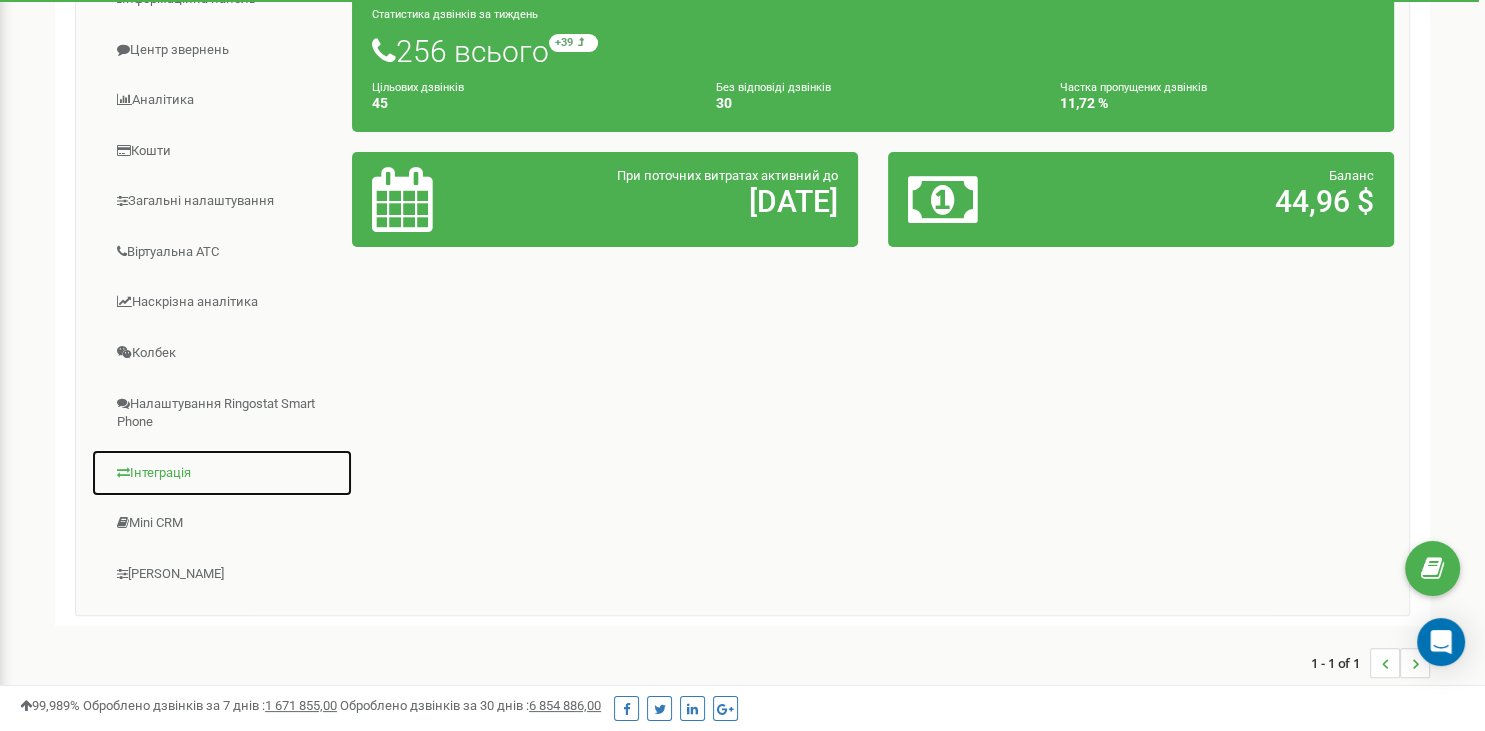 click on "Інтеграція" at bounding box center [222, 473] 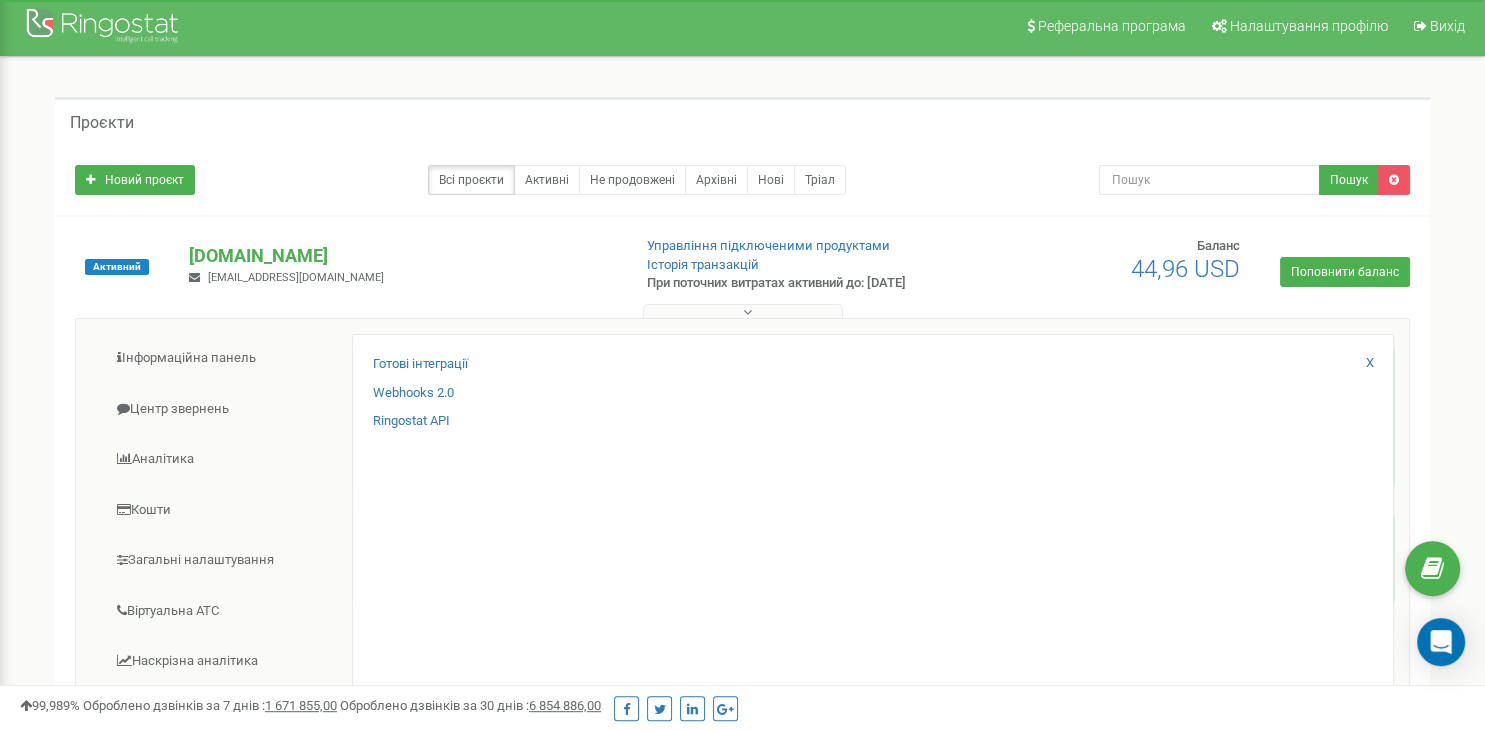 scroll, scrollTop: 0, scrollLeft: 0, axis: both 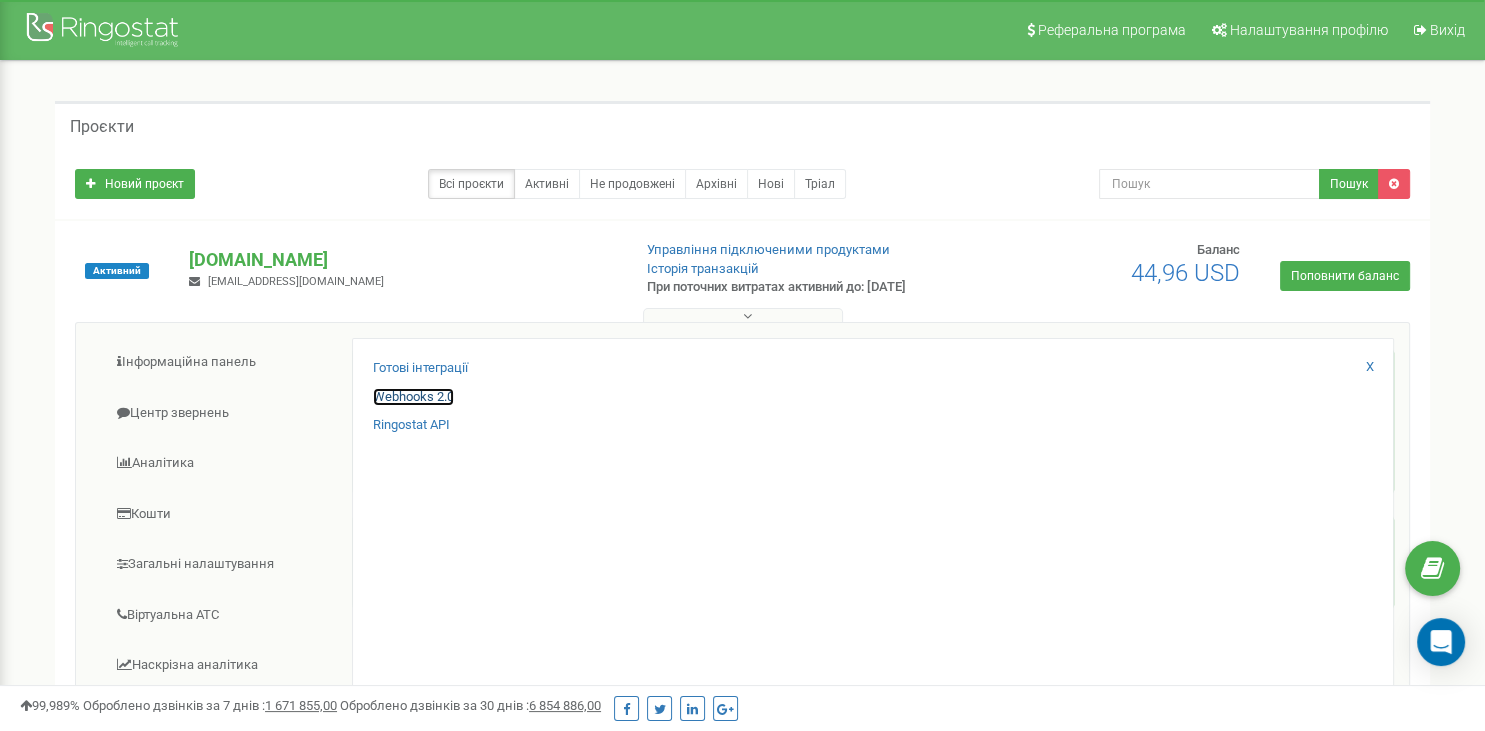 click on "Webhooks 2.0" at bounding box center [413, 397] 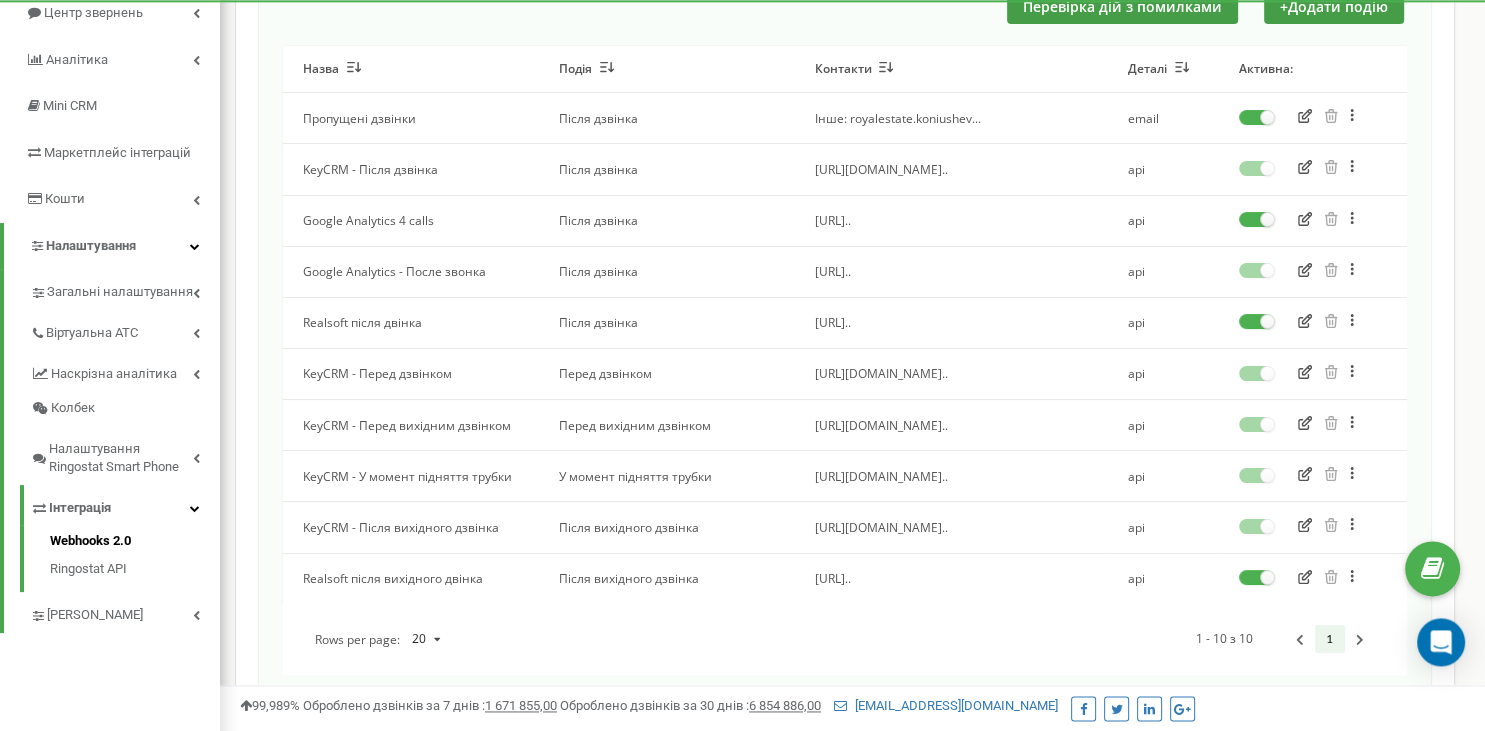 scroll, scrollTop: 211, scrollLeft: 0, axis: vertical 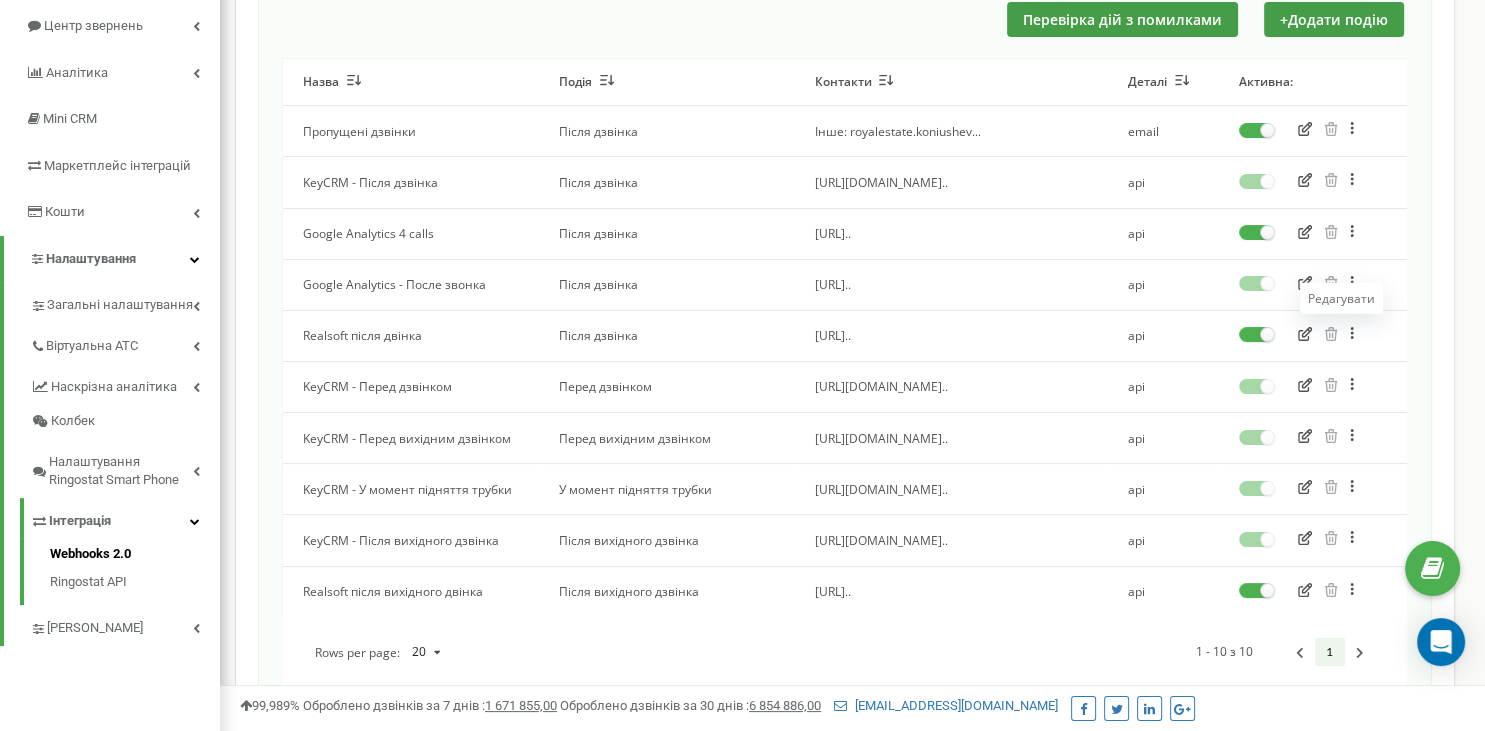 click 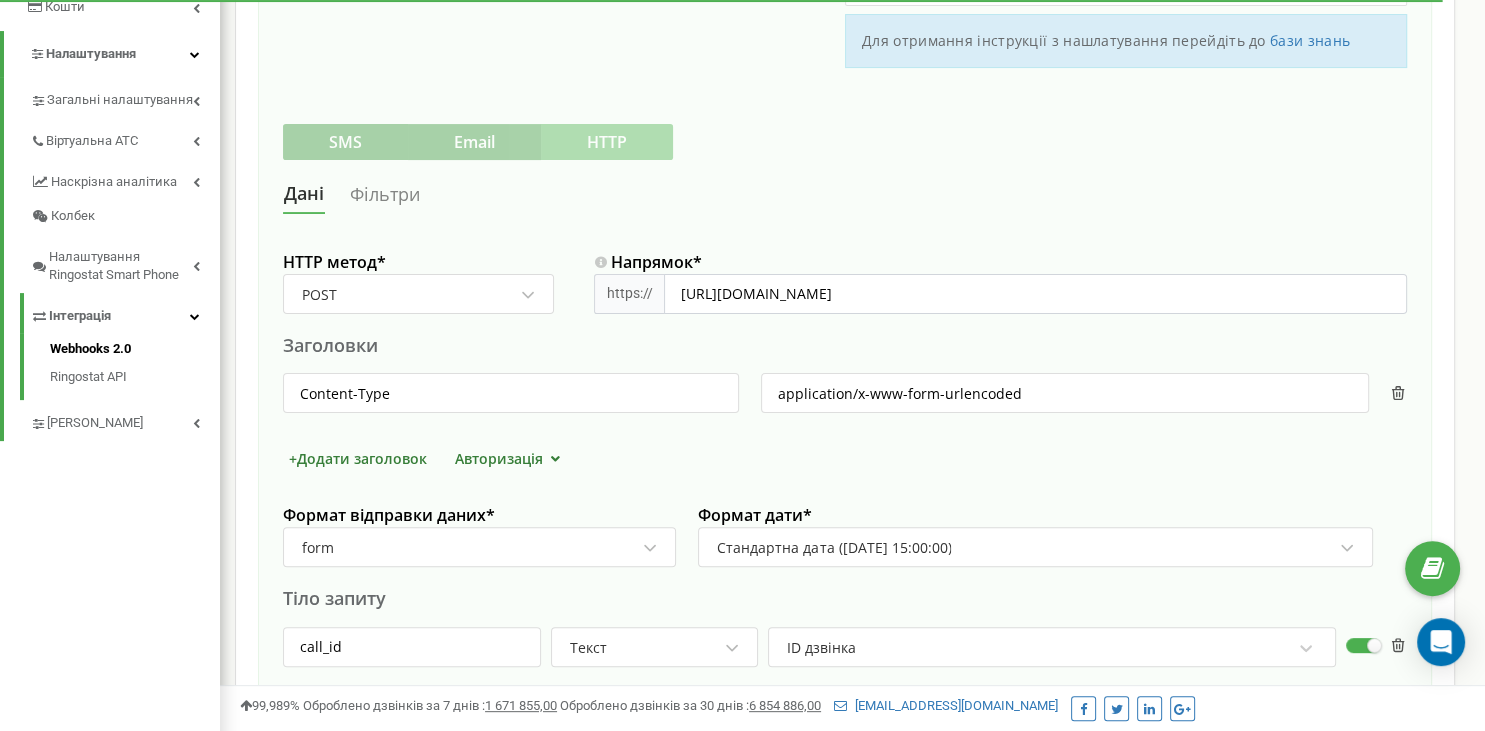 scroll, scrollTop: 422, scrollLeft: 0, axis: vertical 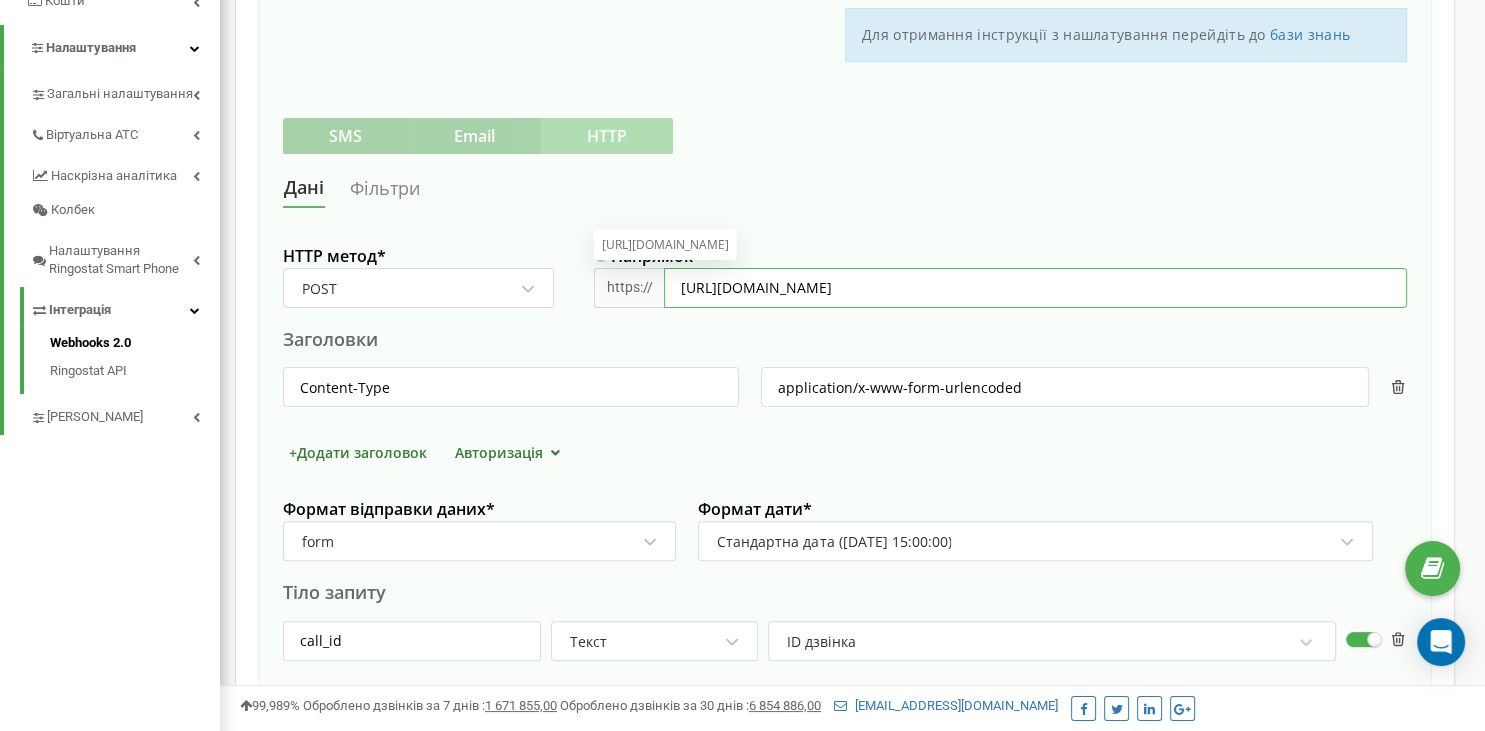 click on "[URL][DOMAIN_NAME]" at bounding box center [1035, 288] 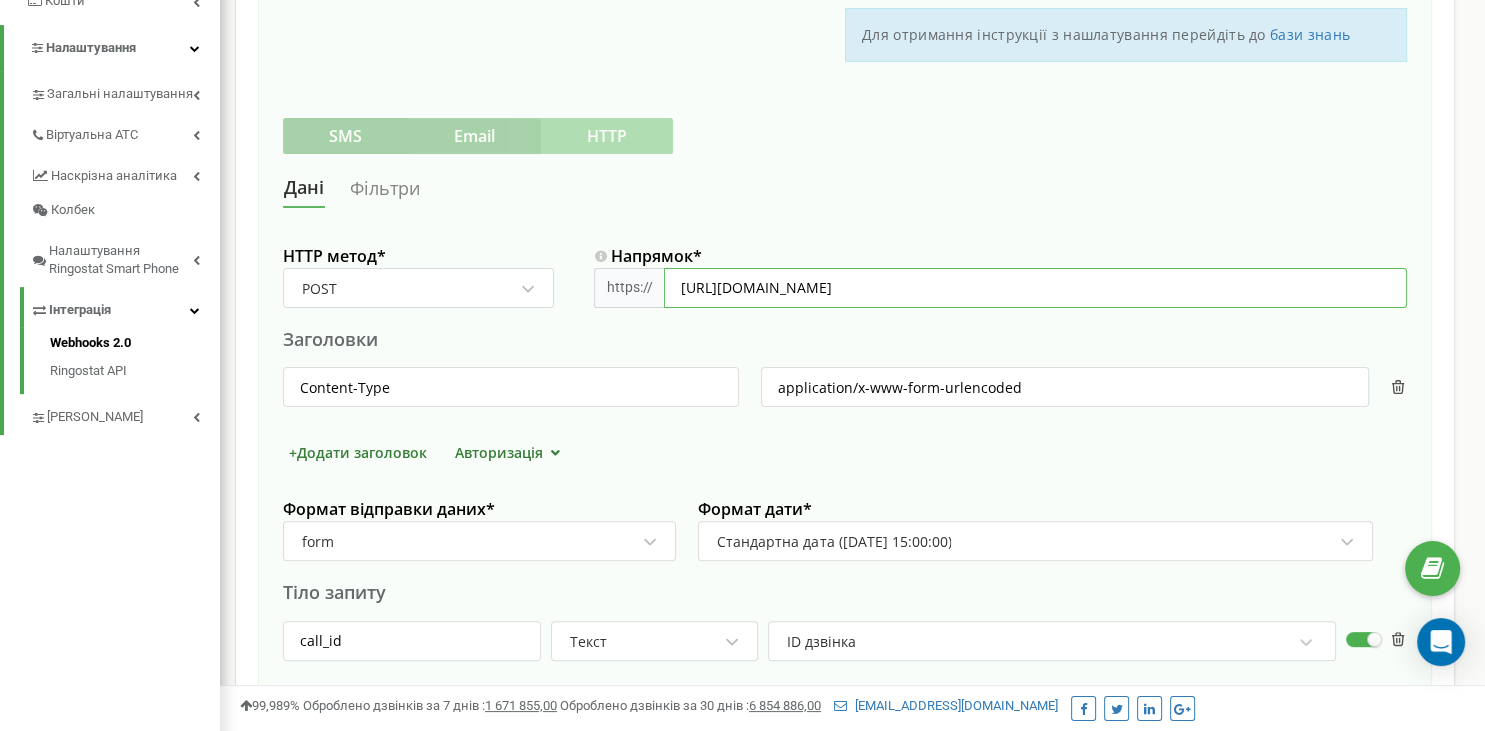click on "http://crm-royal-real-estate.realtsoft.net/api/ringostat/add-call?access-token=baf0ea1c0954b89f" at bounding box center [1035, 288] 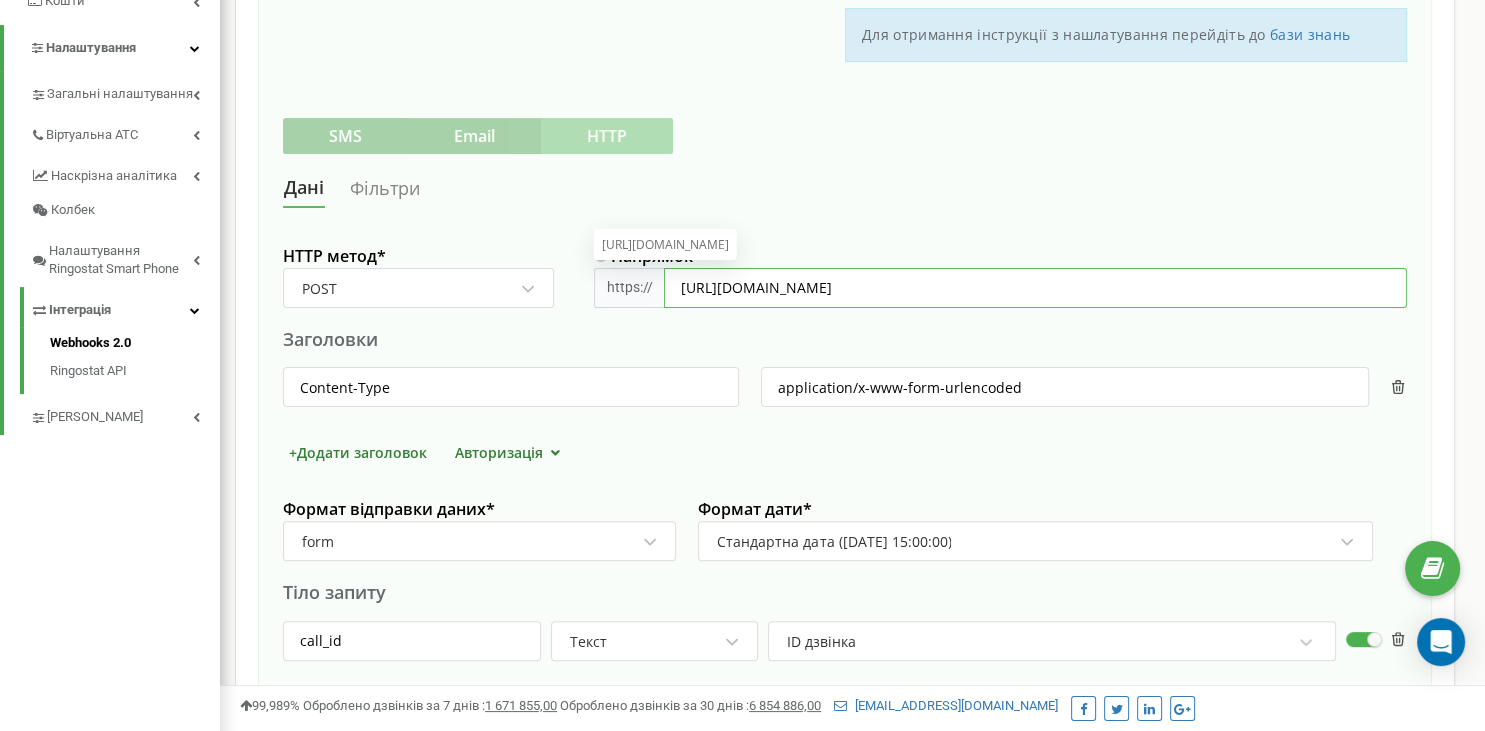 click on "http://crm-royal-real-estate.realtsoft.net/api/ringostat/add-call?access-token=baf0ea1c0954b89f" at bounding box center (1035, 288) 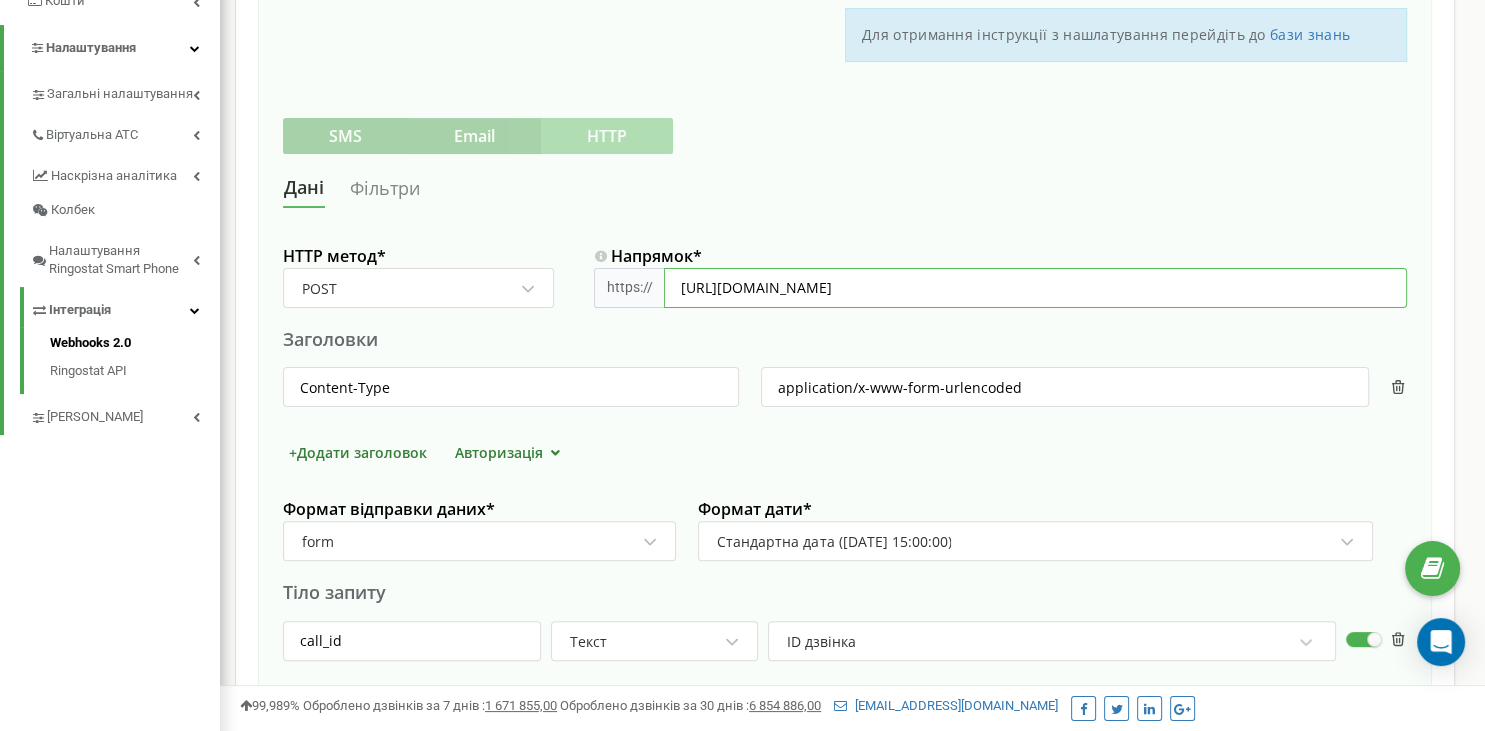 click on "http://crm-royal-real-estate.realtsoft.net/api/ringostat/add-call?access-token=baf0ea1c0954b89f" at bounding box center (1035, 288) 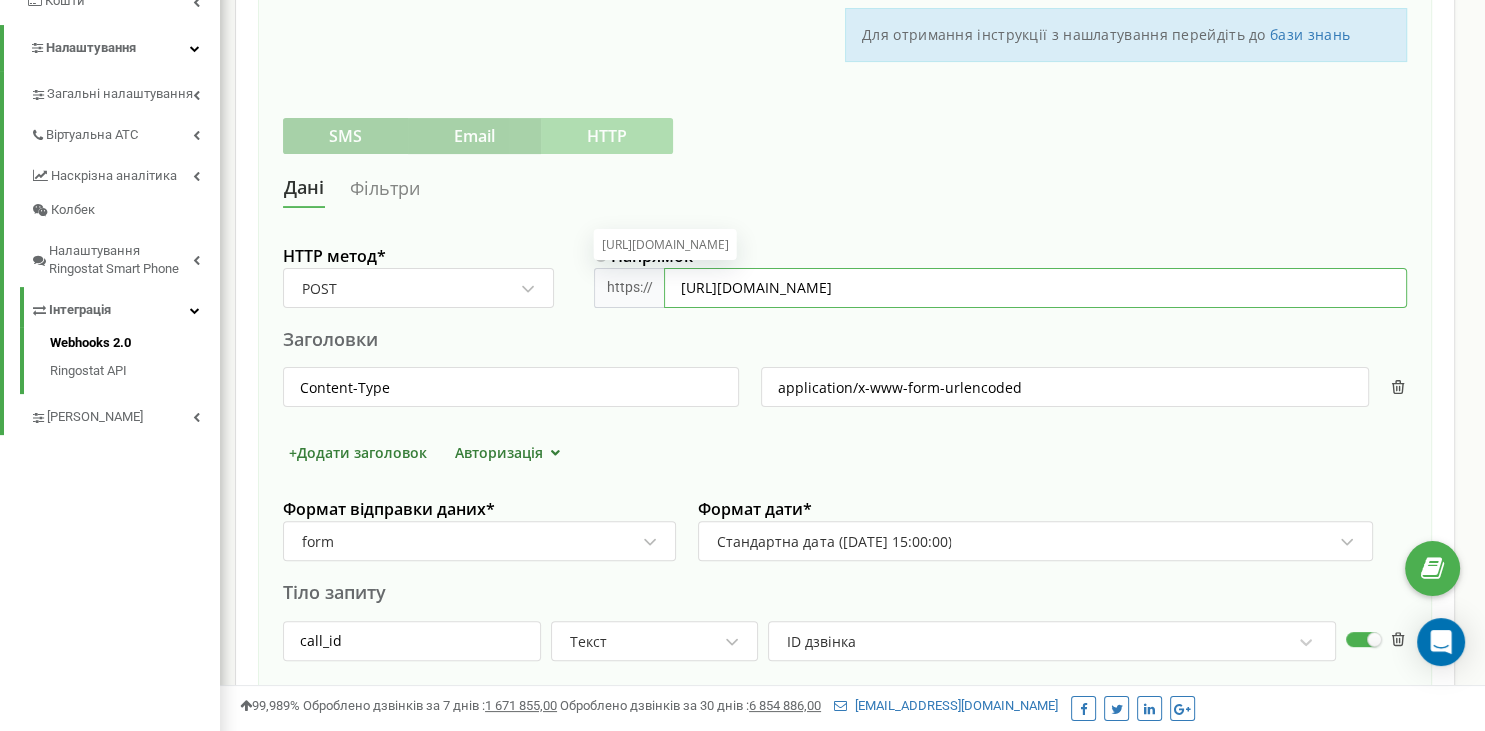 click on "http://crm-royal-real-estate.realtsoft.net/api/ringostat/add-call?access-token=baf0ea1c0954b89f" at bounding box center (1035, 288) 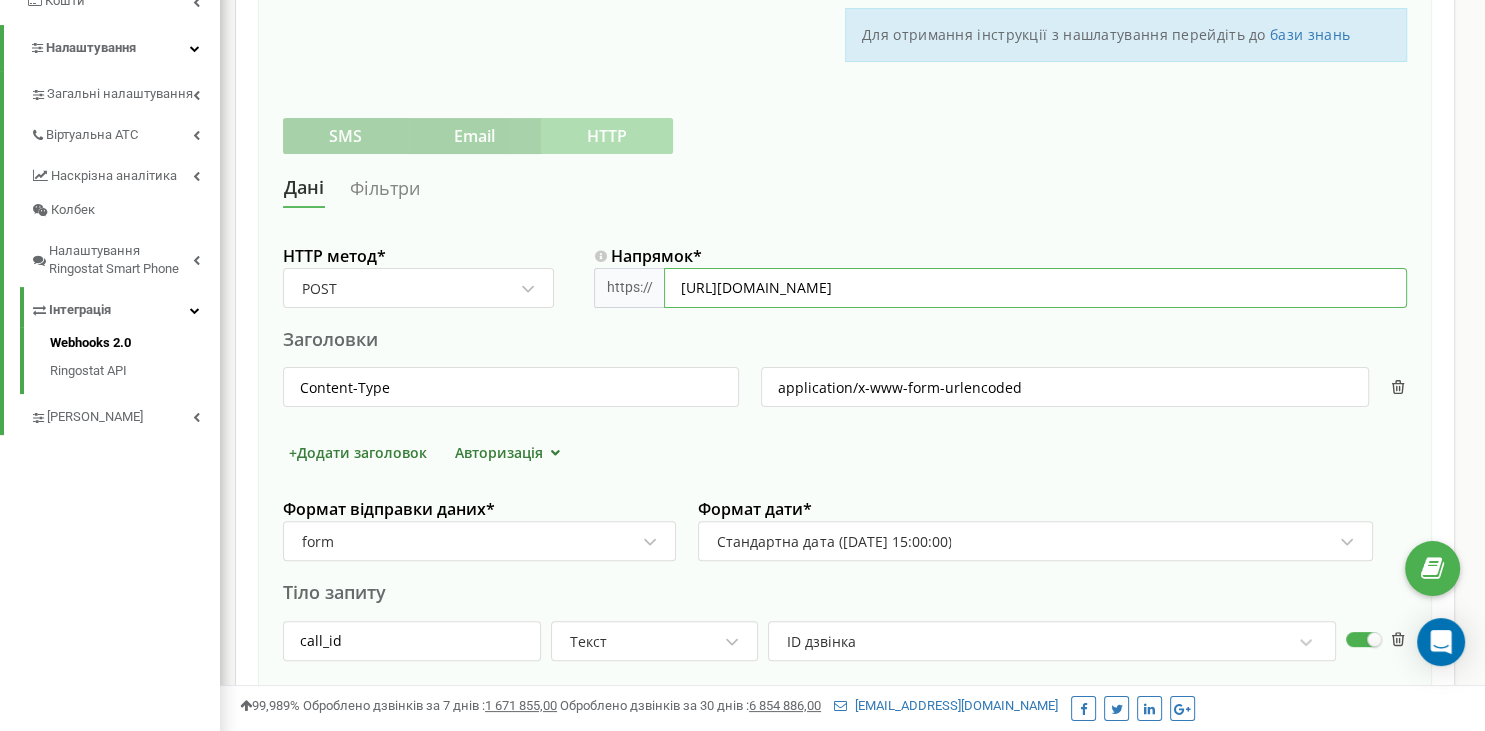 paste on "3482fb775fb269d3" 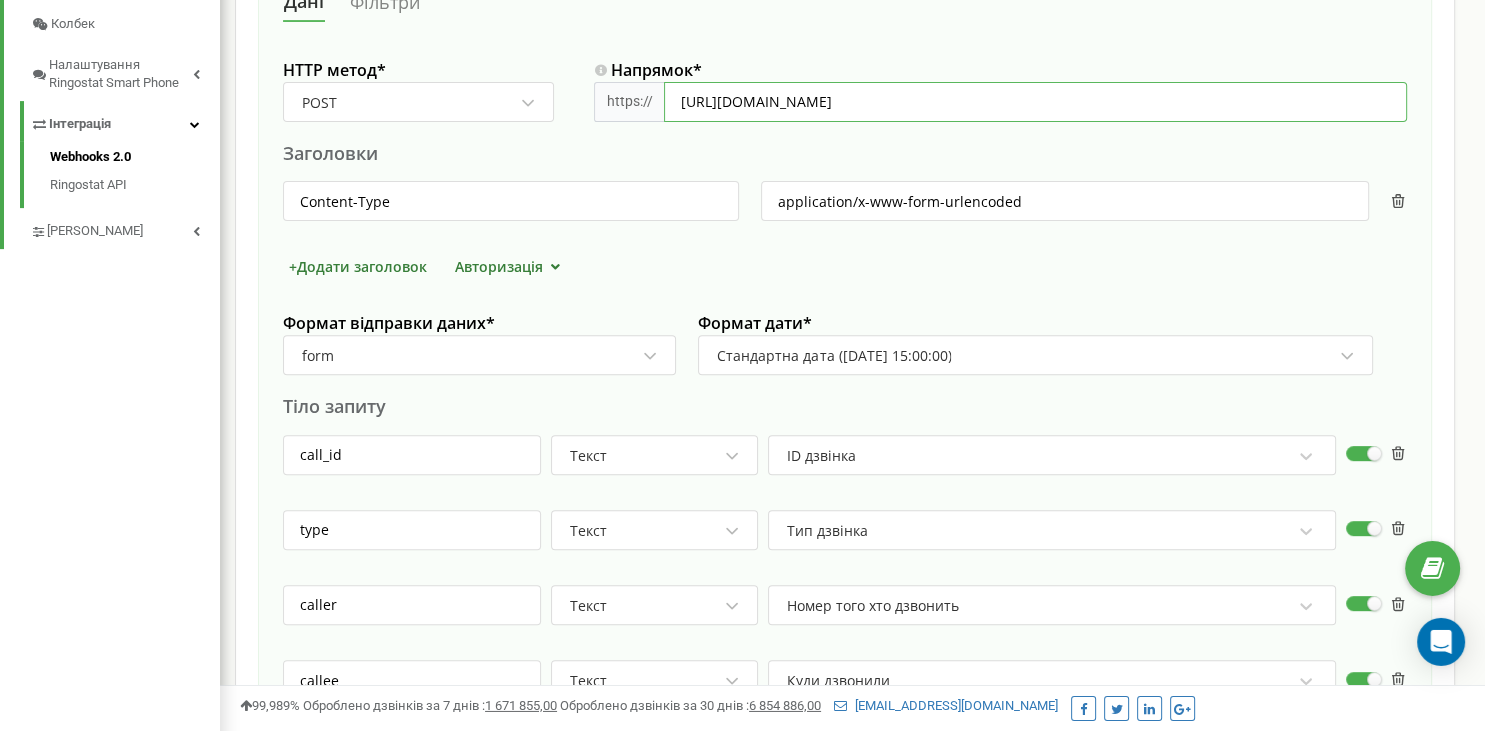 scroll, scrollTop: 633, scrollLeft: 0, axis: vertical 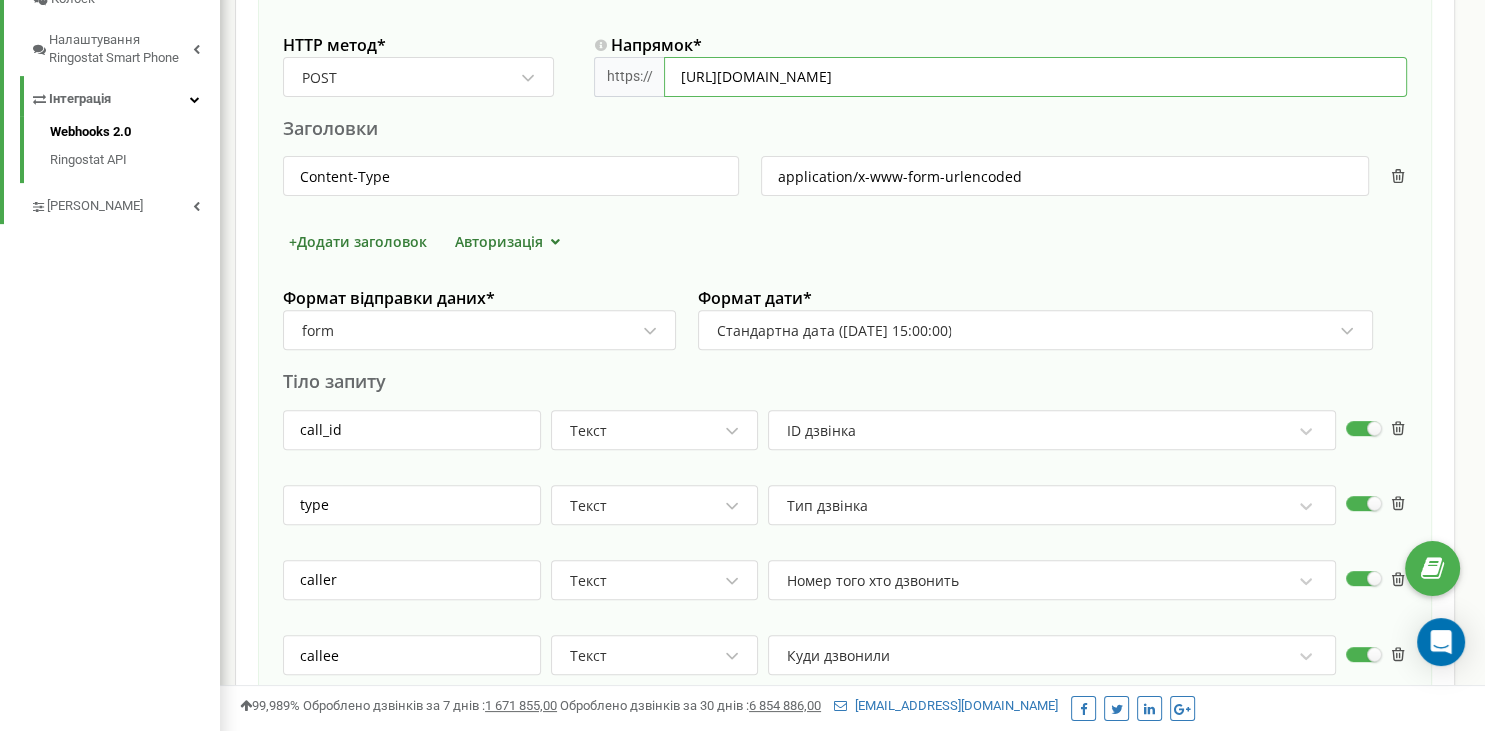 type on "http://crm-royal-real-estate.realtsoft.net/api/ringostat/add-call?access-token=3482fb775fb269d3" 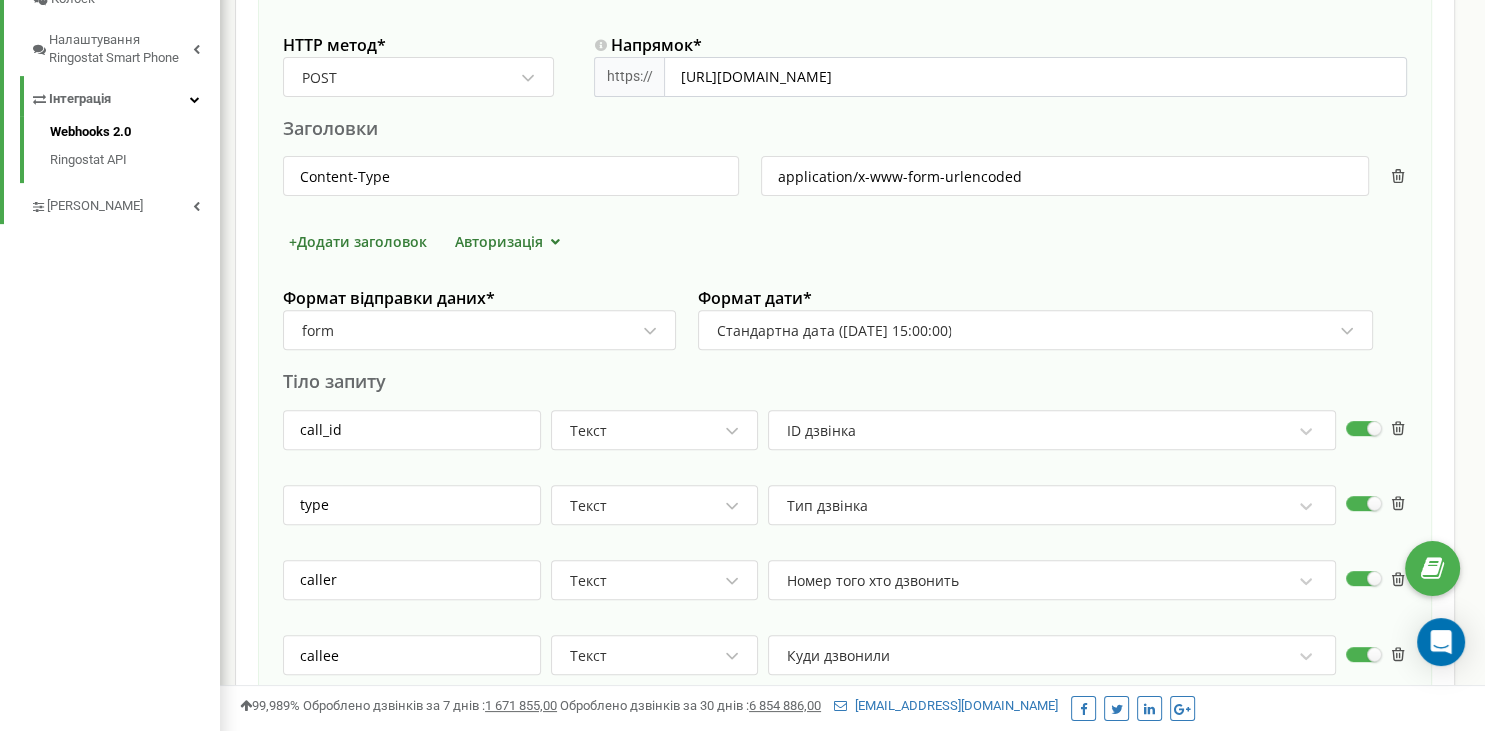 click on "form" at bounding box center (470, 331) 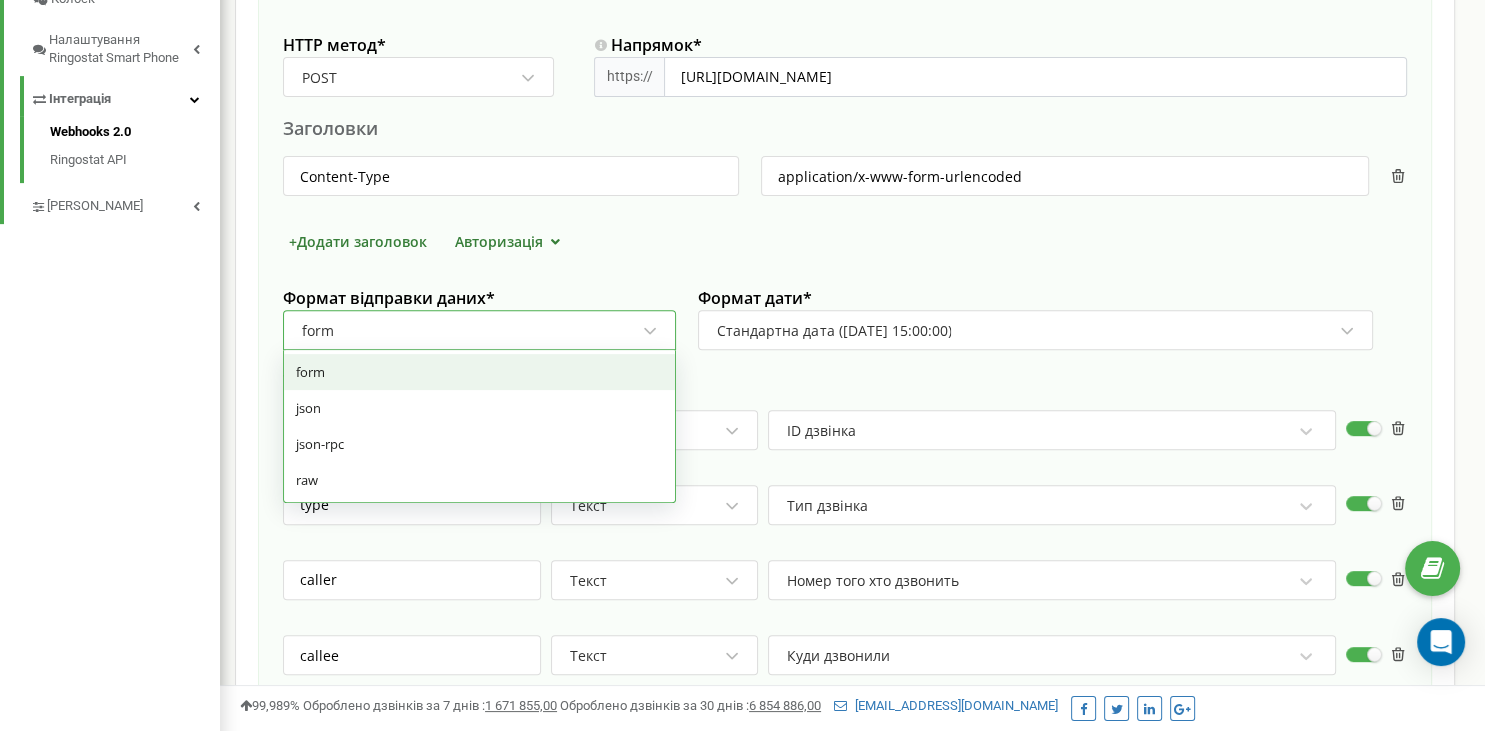 click on "form" at bounding box center (470, 331) 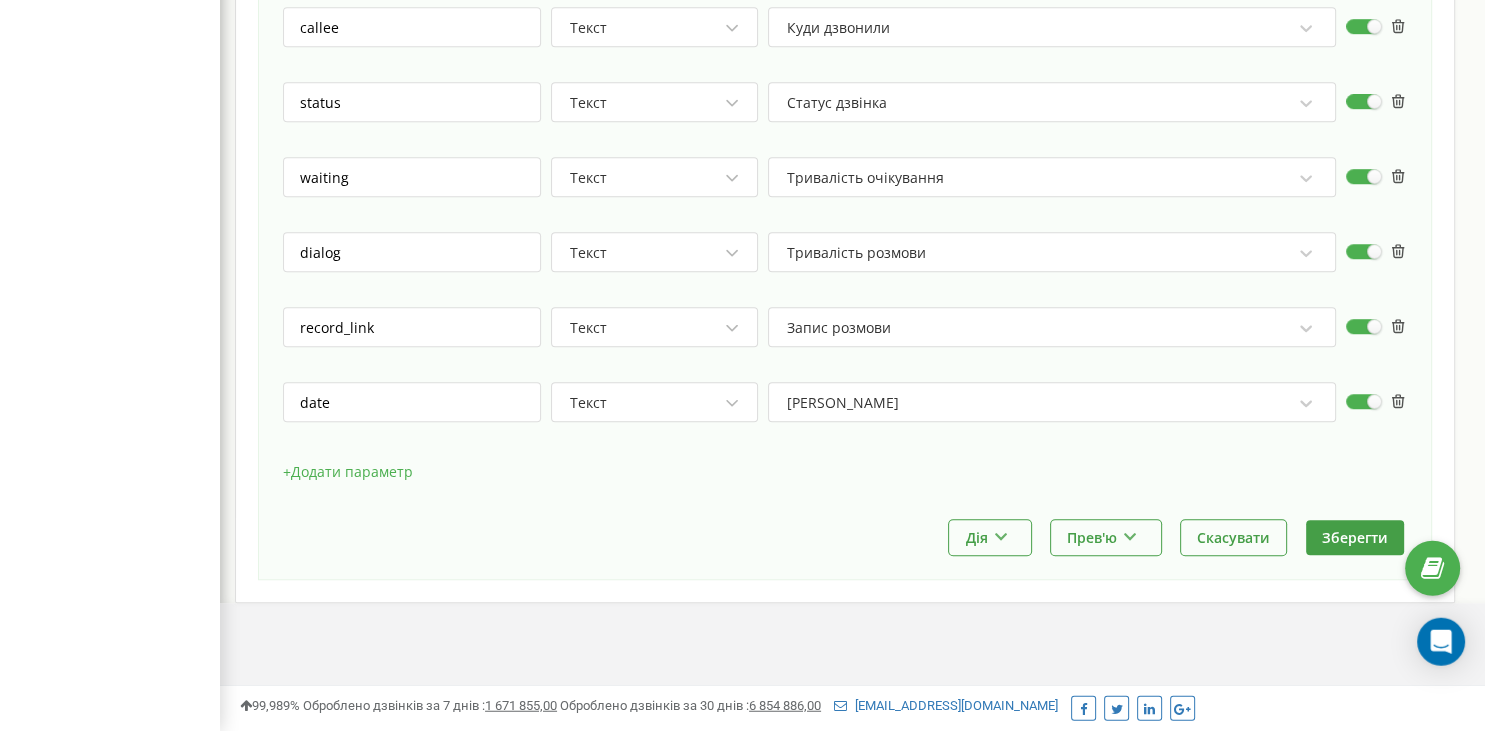 scroll, scrollTop: 1260, scrollLeft: 0, axis: vertical 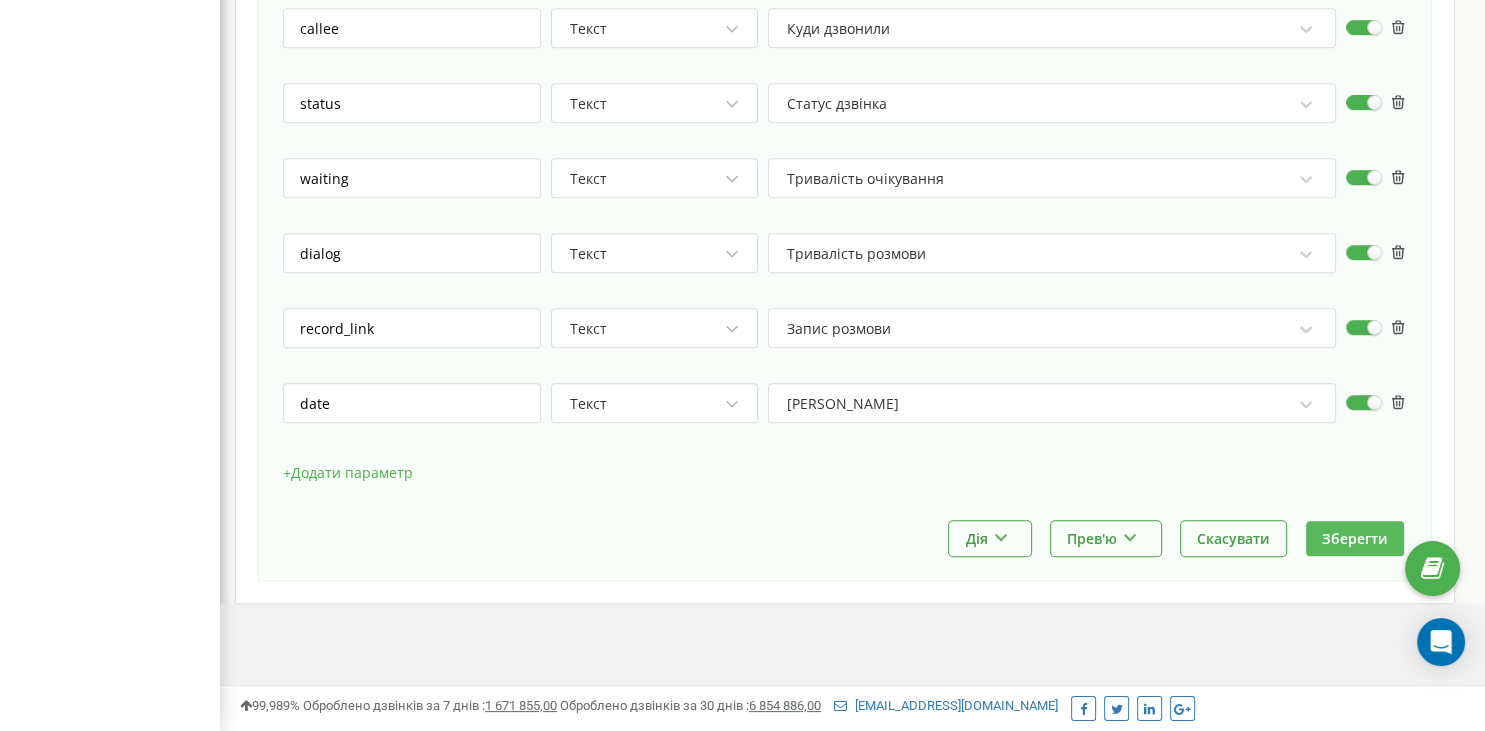 click on "Зберегти" at bounding box center [1355, 538] 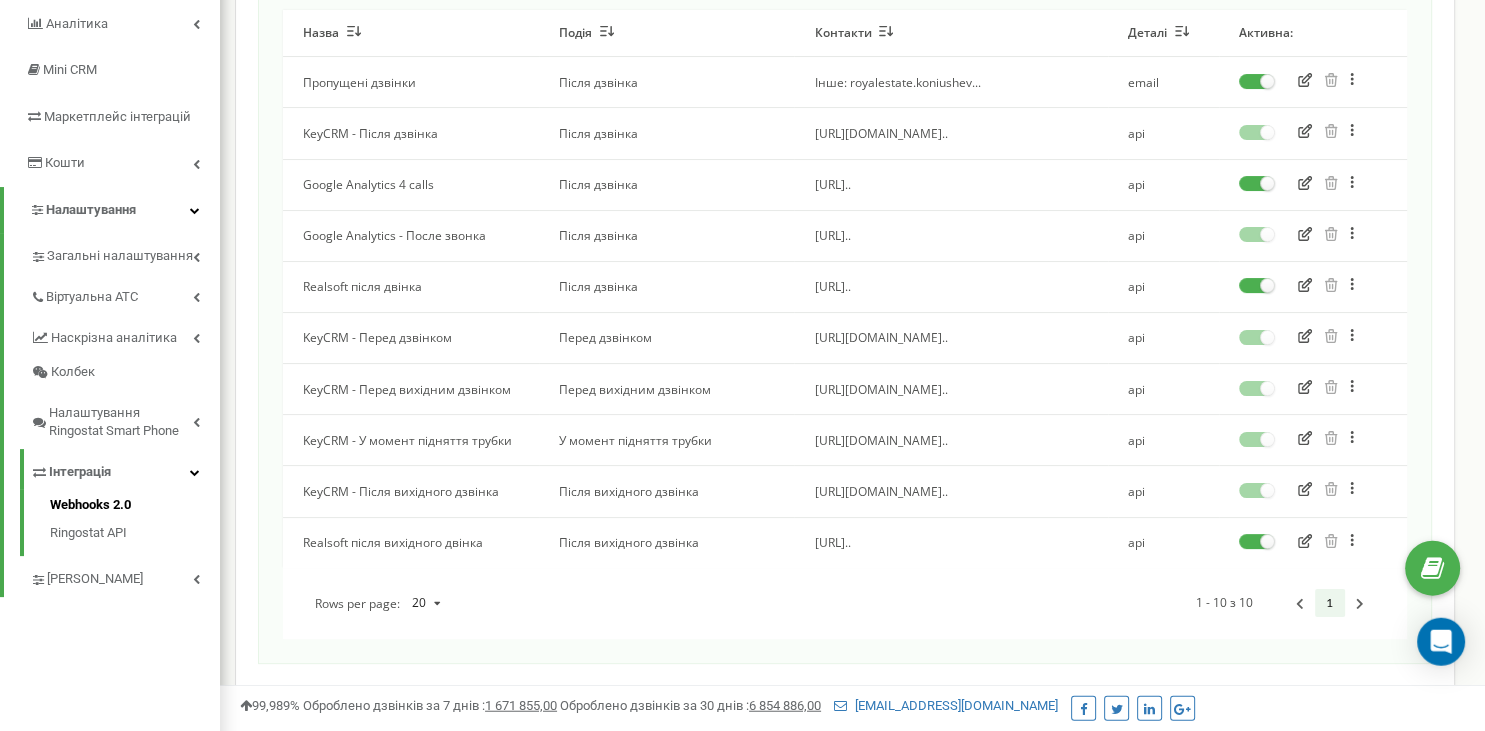 scroll, scrollTop: 316, scrollLeft: 0, axis: vertical 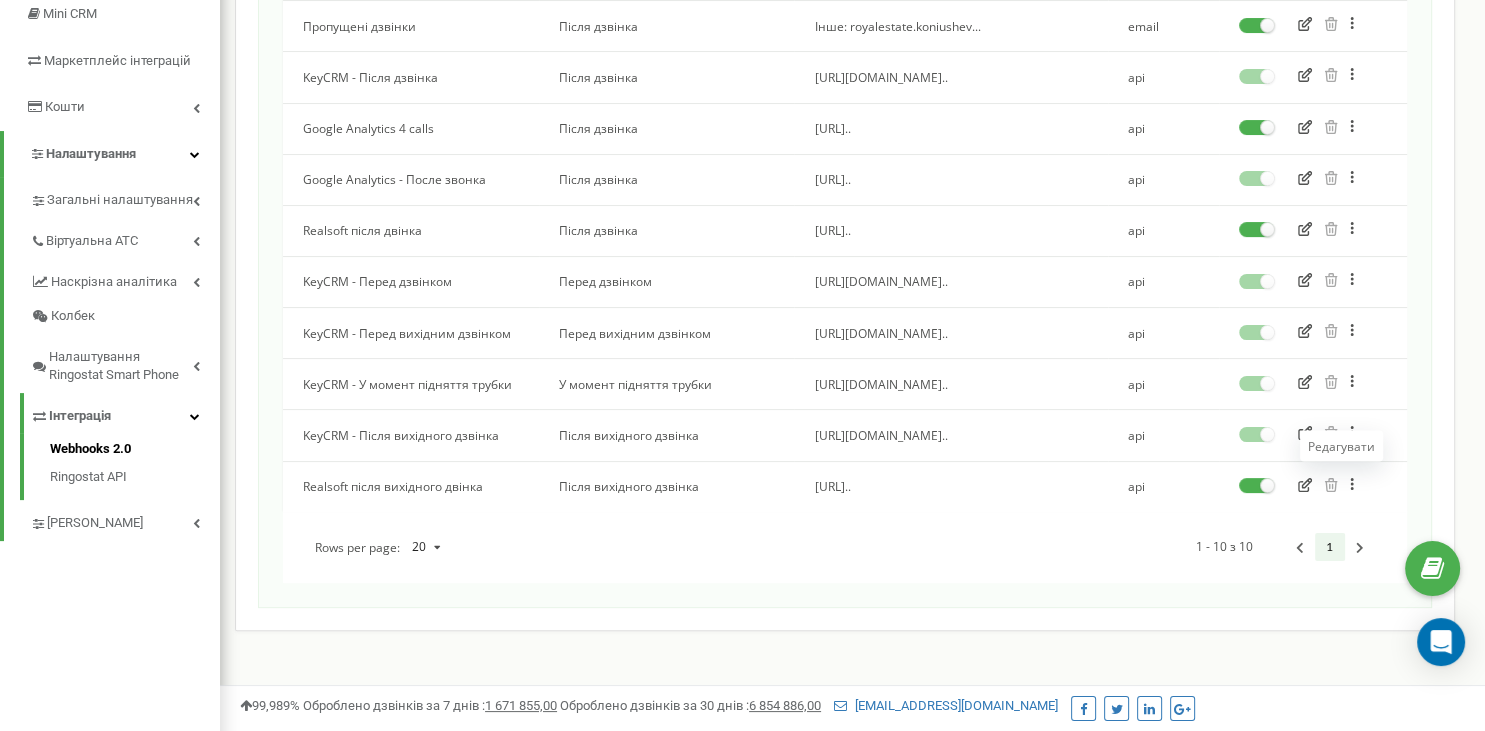 click 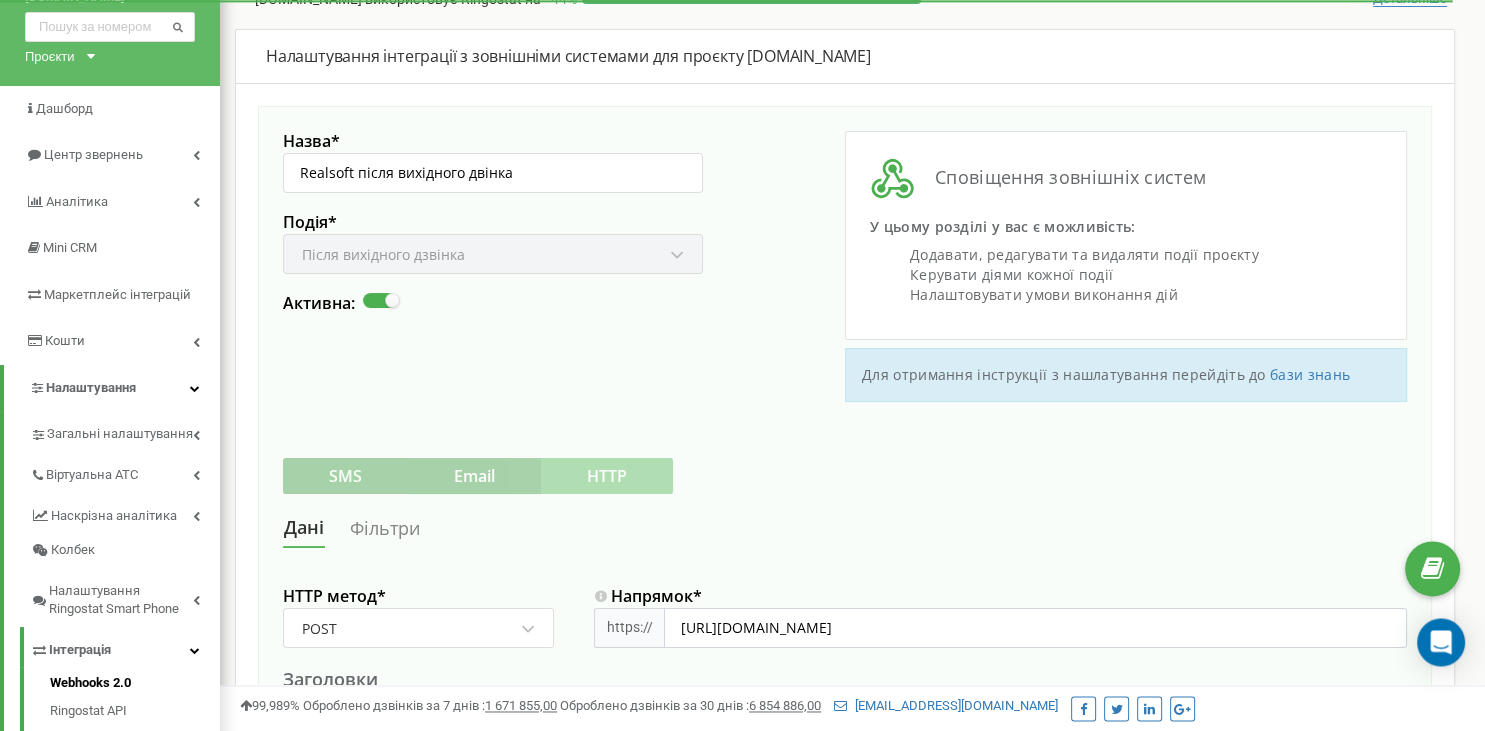 scroll, scrollTop: 211, scrollLeft: 0, axis: vertical 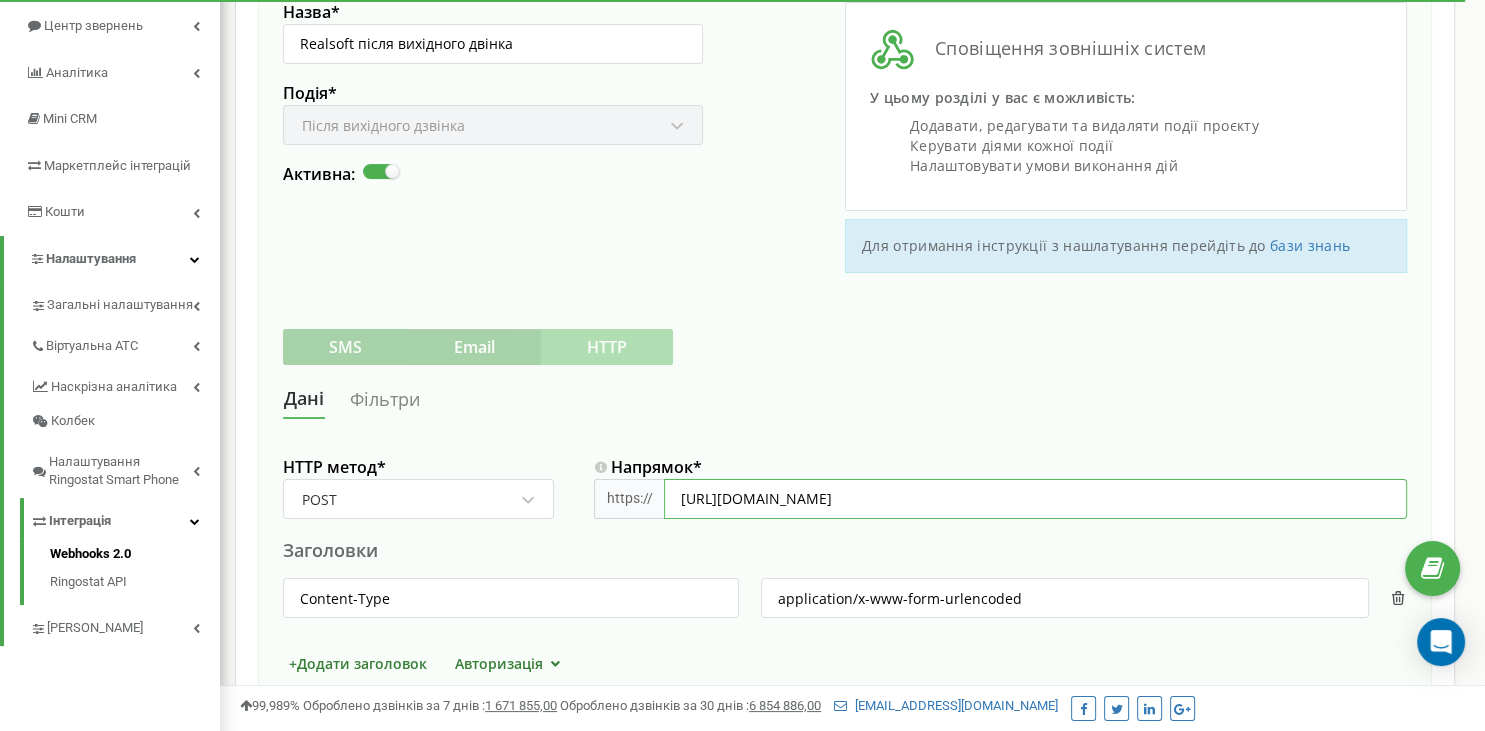 click on "http://crm-royal-real-estate.realtsoft.net/api/ringostat/add-call?access-token=baf0ea1c0954b89f" at bounding box center (1035, 499) 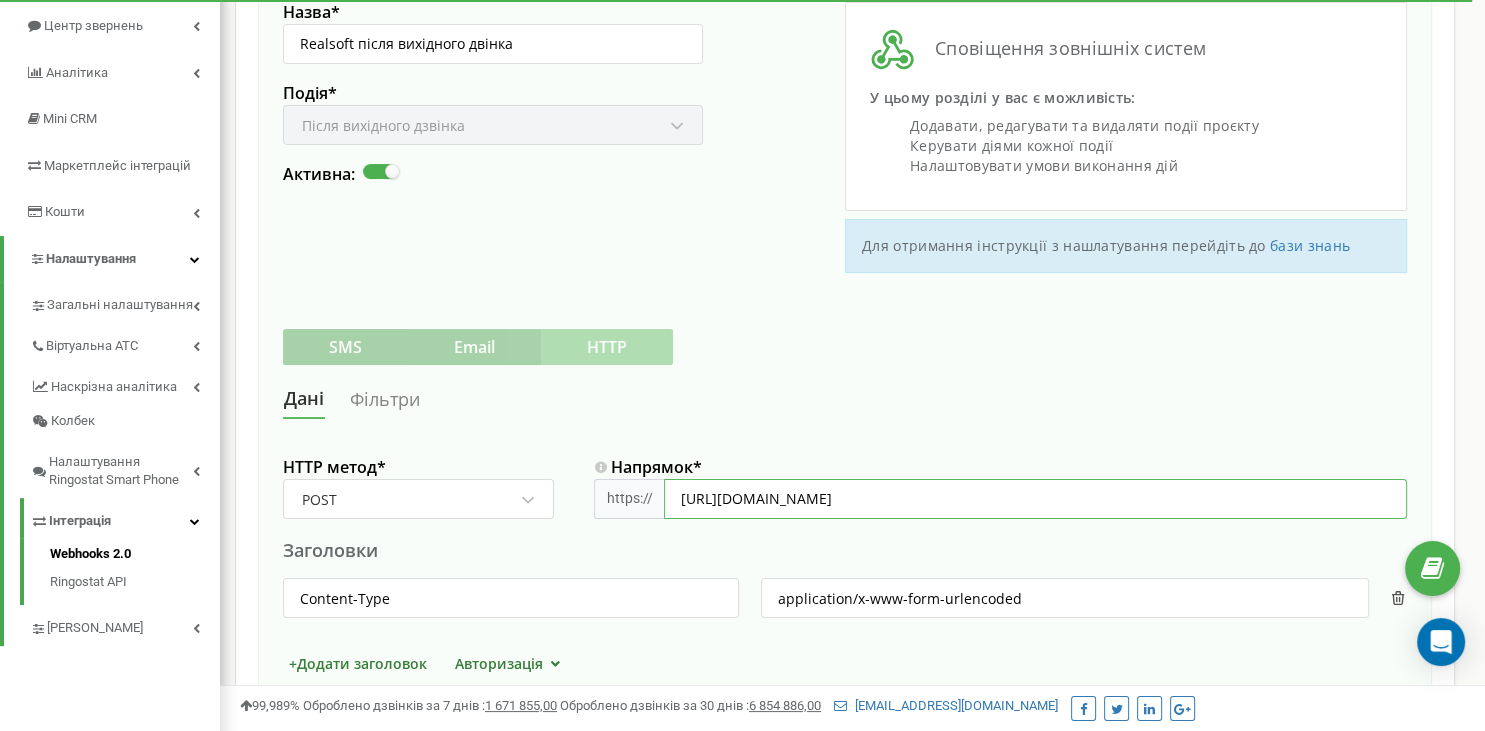 click on "http://crm-royal-real-estate.realtsoft.net/api/ringostat/add-call?access-token=baf0ea1c0954b89f" at bounding box center (1035, 499) 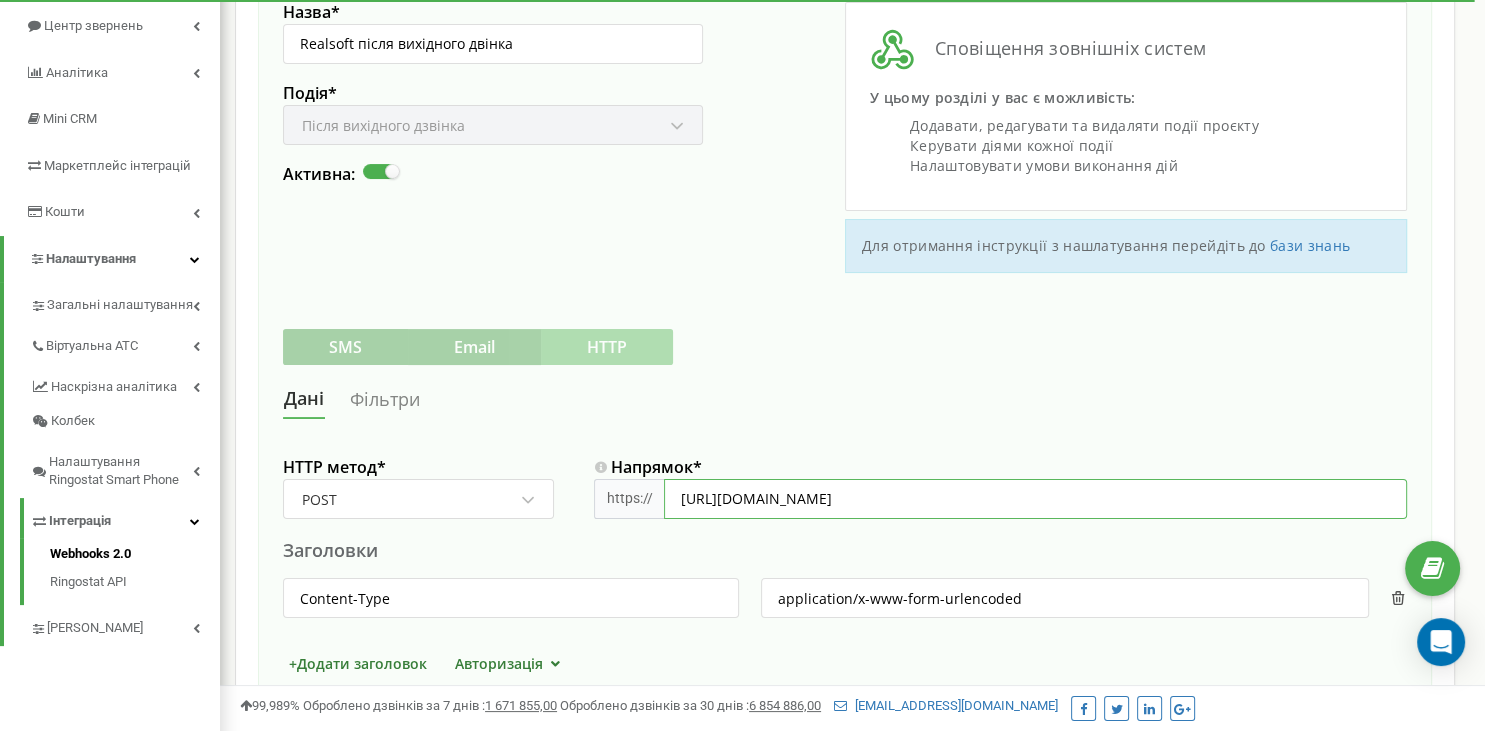 paste on "3482fb775fb269d3" 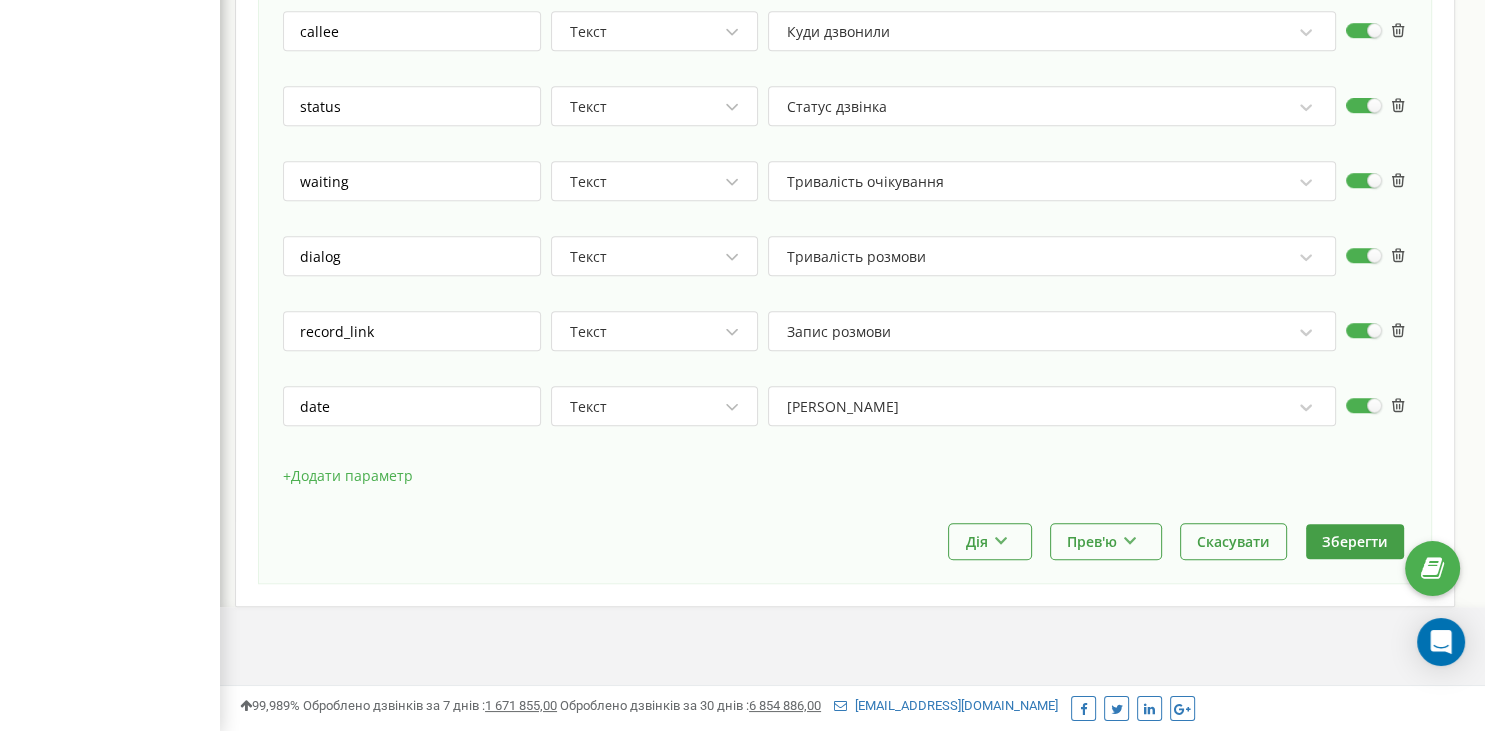 scroll, scrollTop: 1260, scrollLeft: 0, axis: vertical 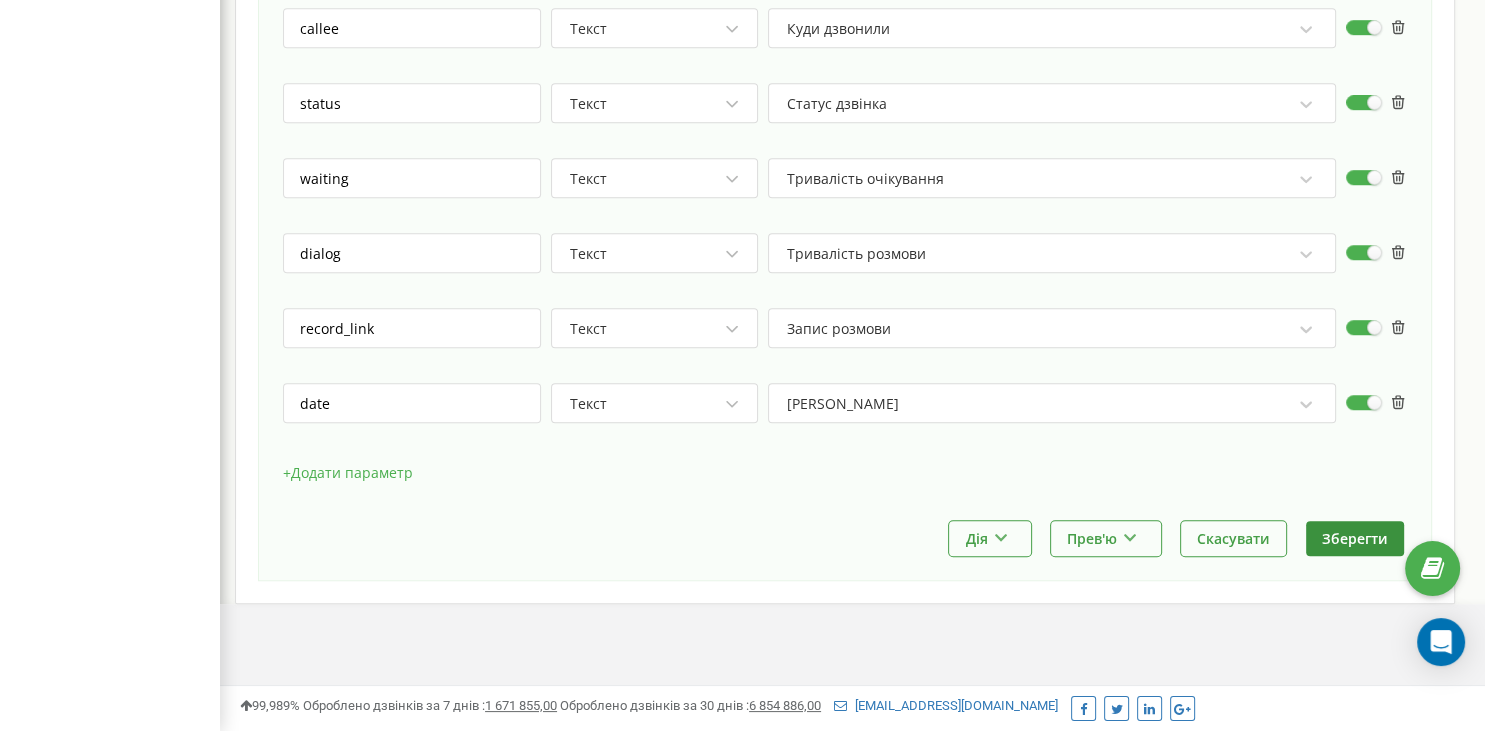 type on "http://crm-royal-real-estate.realtsoft.net/api/ringostat/add-call?access-token=3482fb775fb269d3" 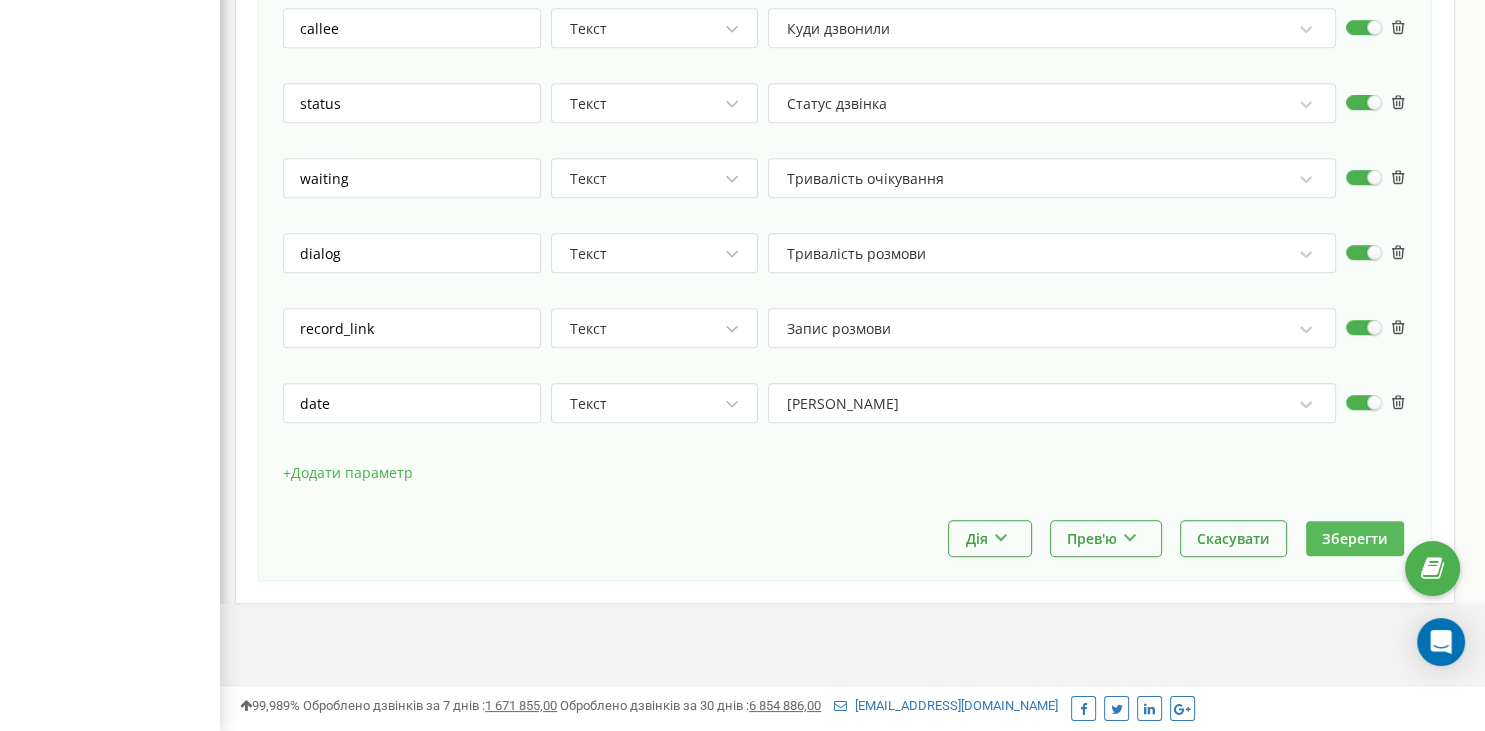 click on "Зберегти" at bounding box center [1355, 538] 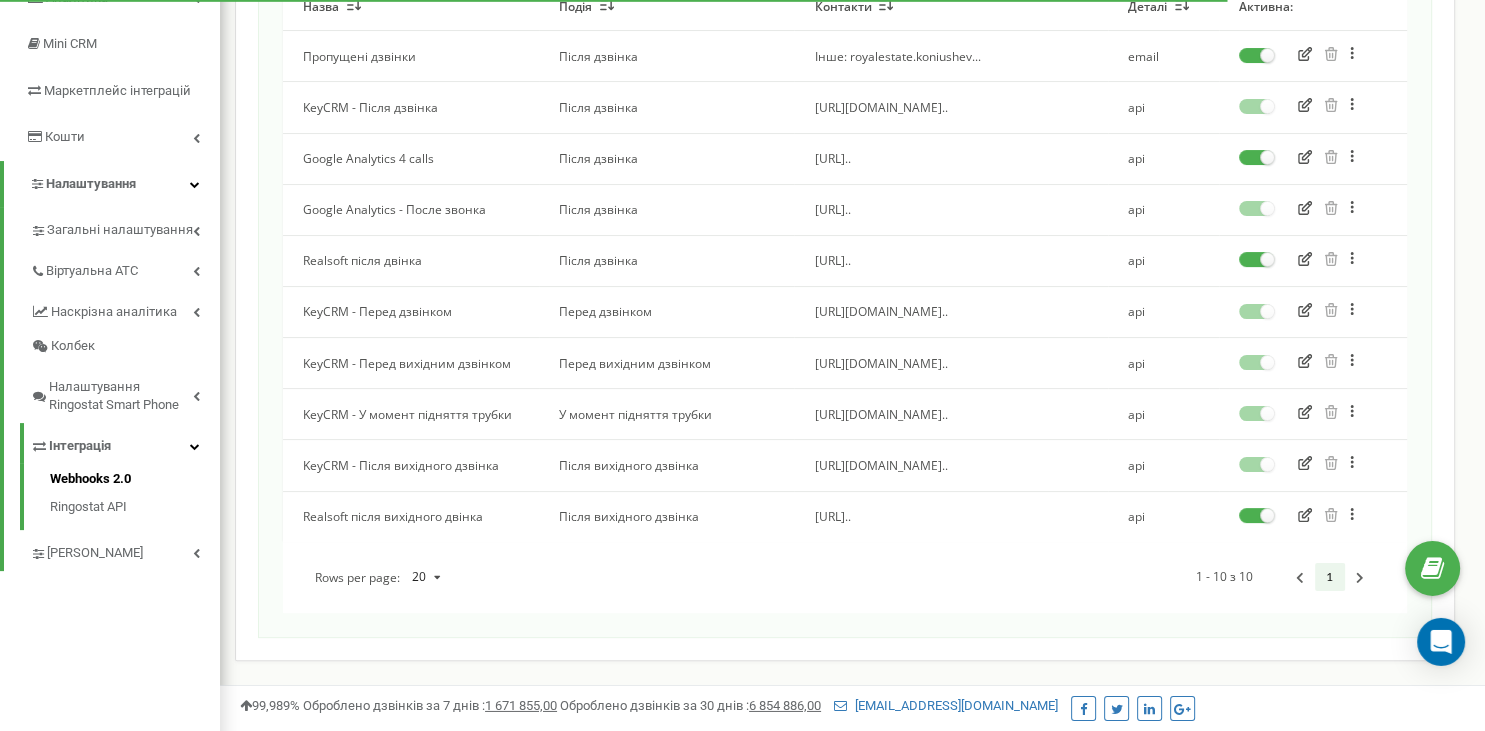 scroll, scrollTop: 0, scrollLeft: 0, axis: both 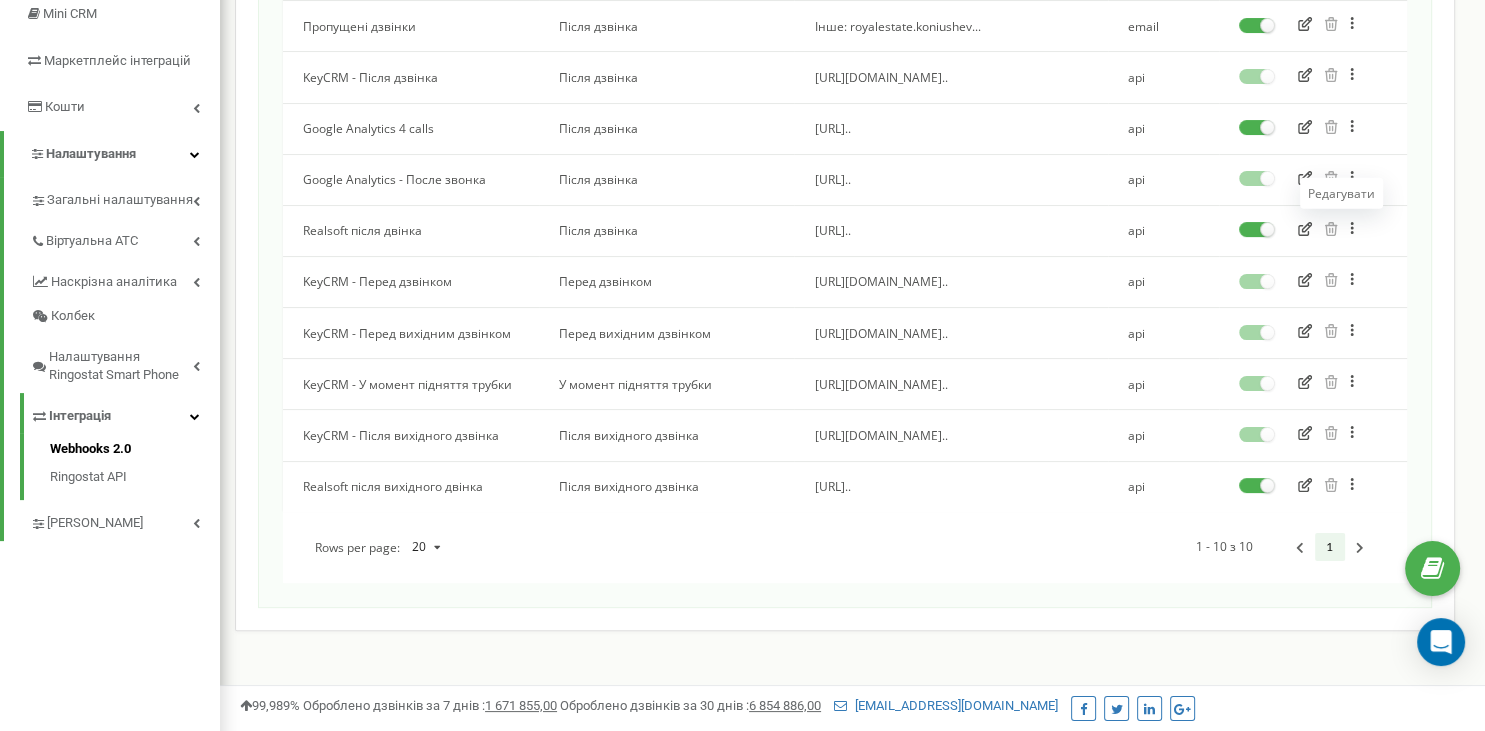 click 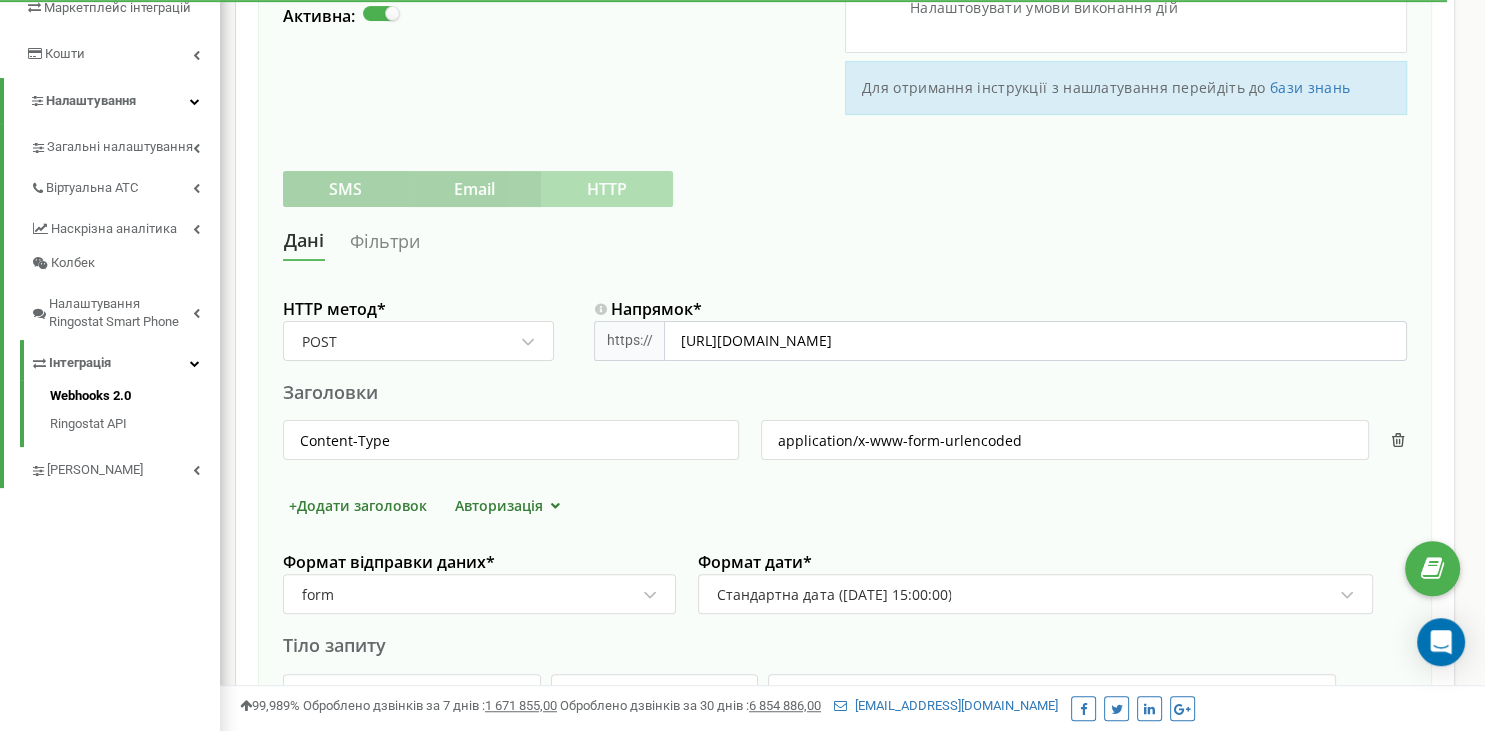 scroll, scrollTop: 422, scrollLeft: 0, axis: vertical 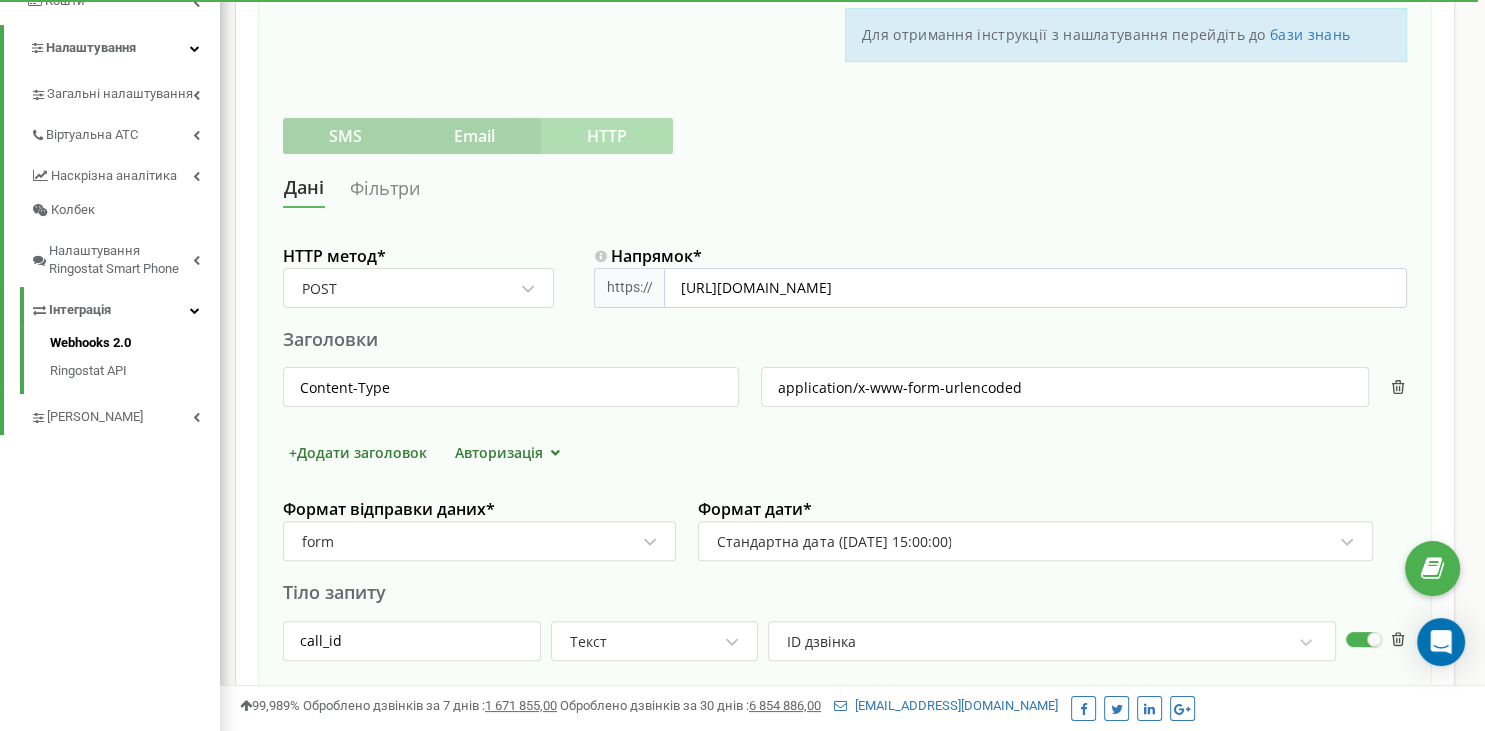 click at bounding box center (528, 289) 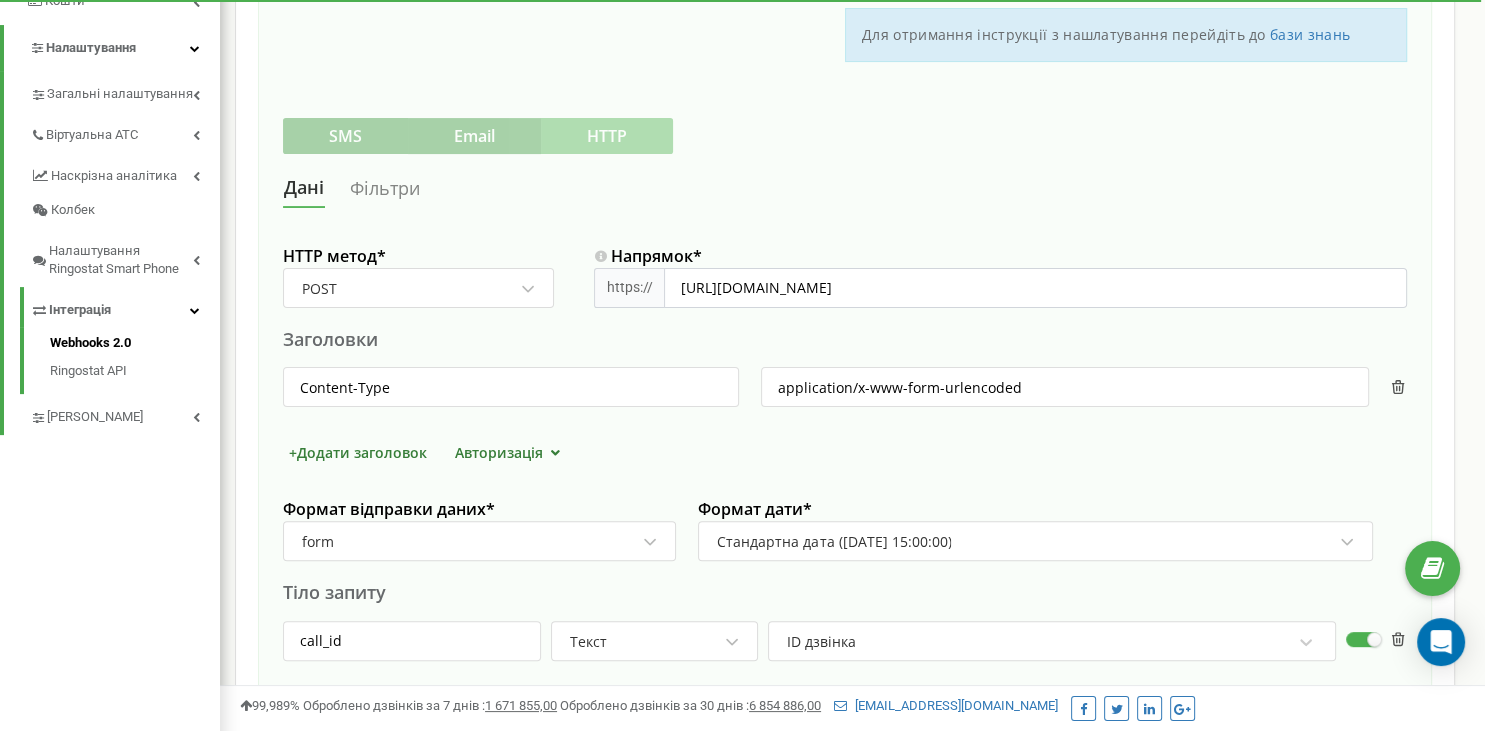 click at bounding box center [528, 289] 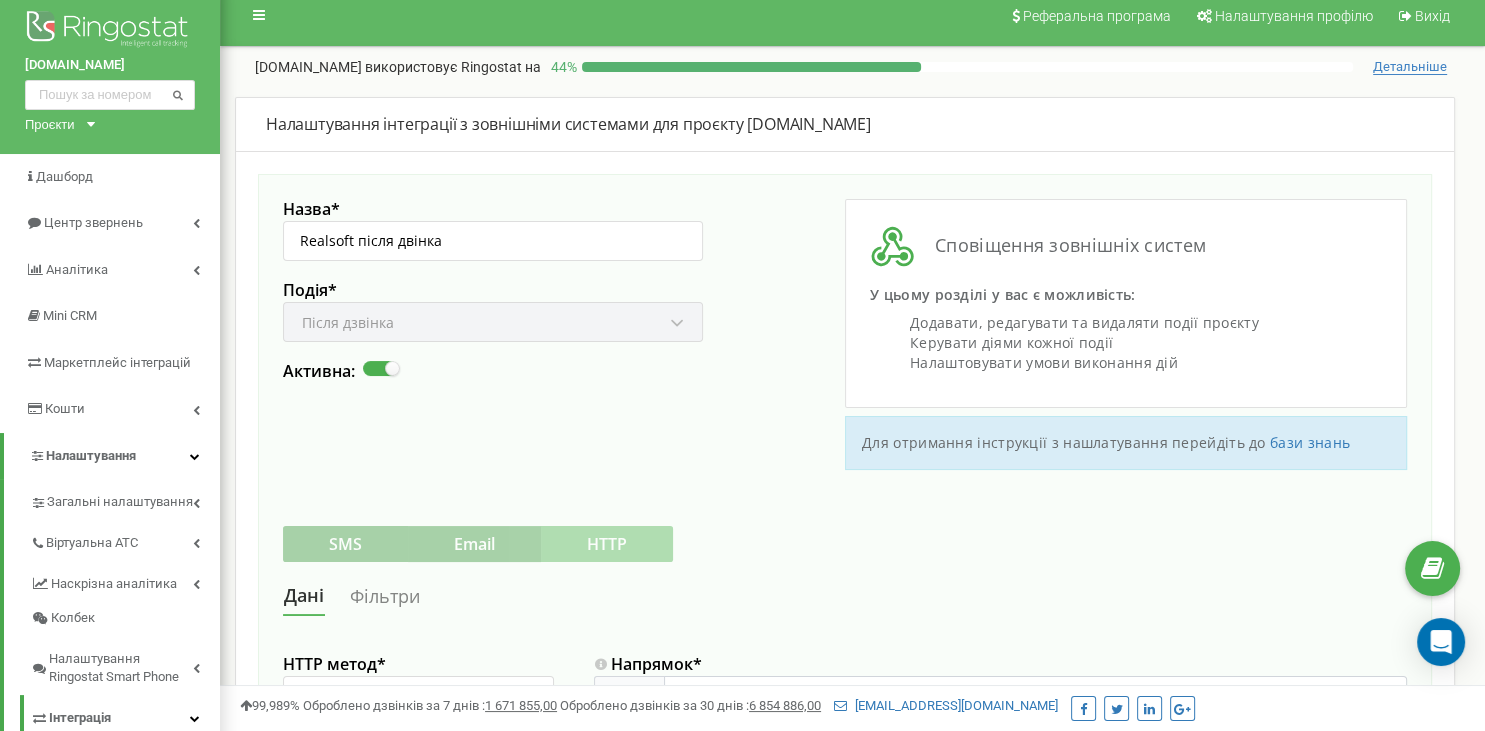 scroll, scrollTop: 0, scrollLeft: 0, axis: both 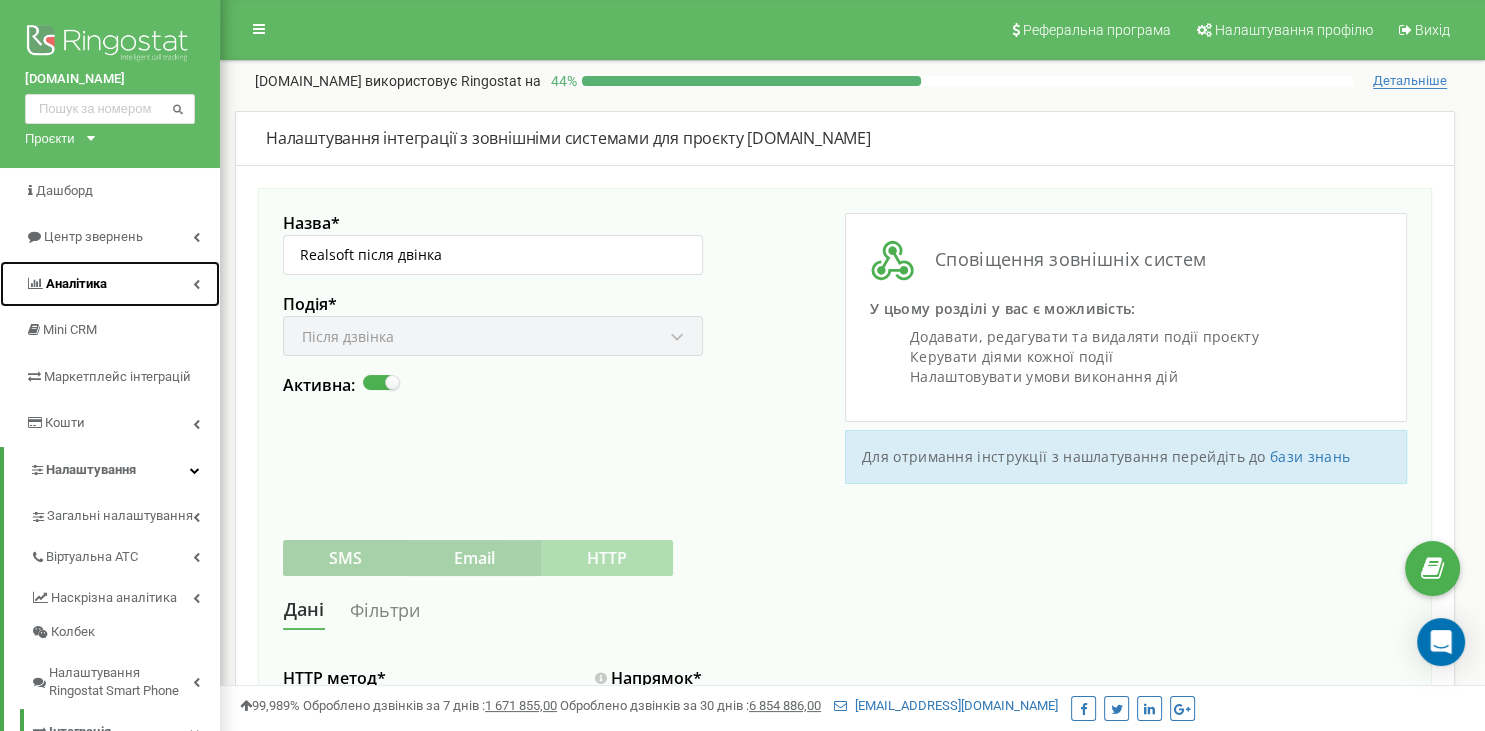 click on "Аналiтика" at bounding box center (110, 284) 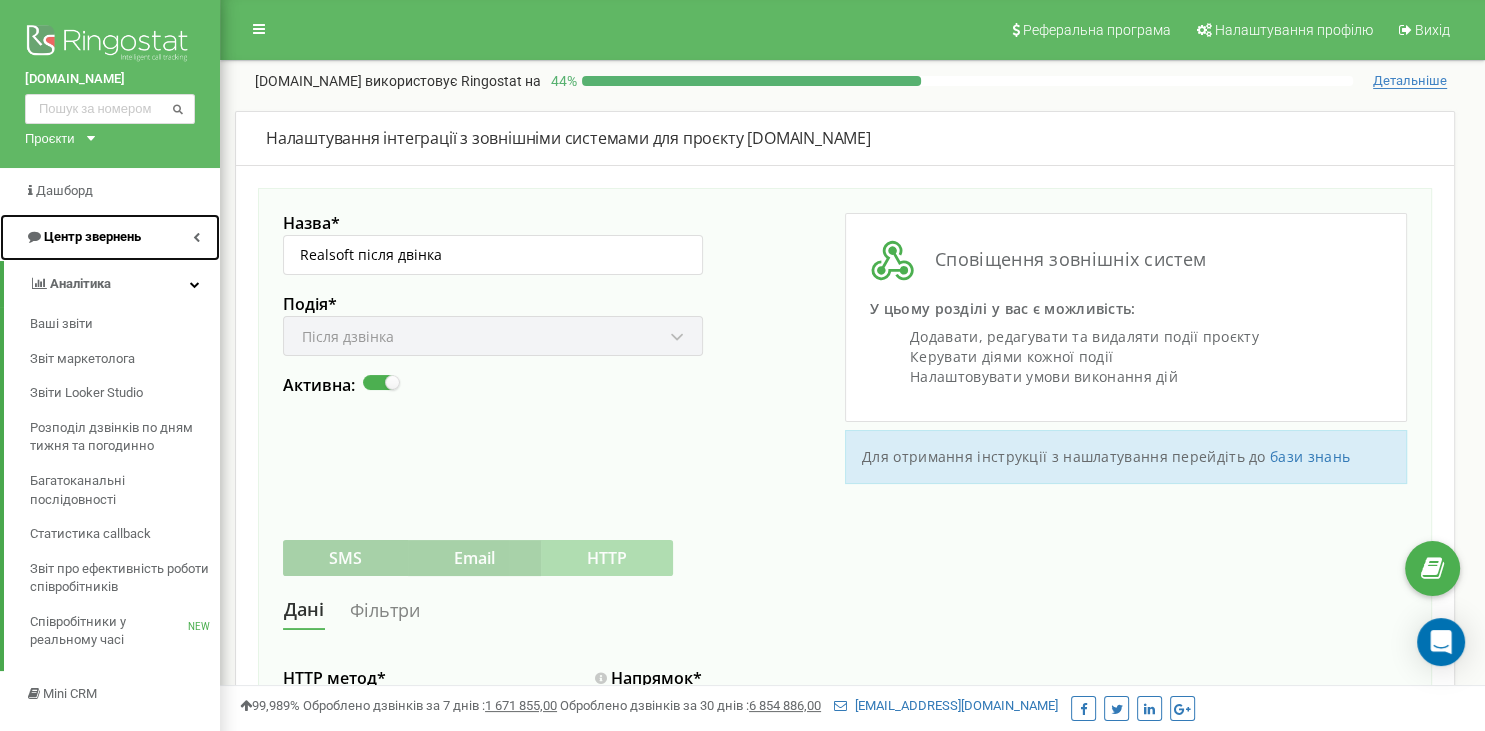click on "Центр звернень" at bounding box center (83, 237) 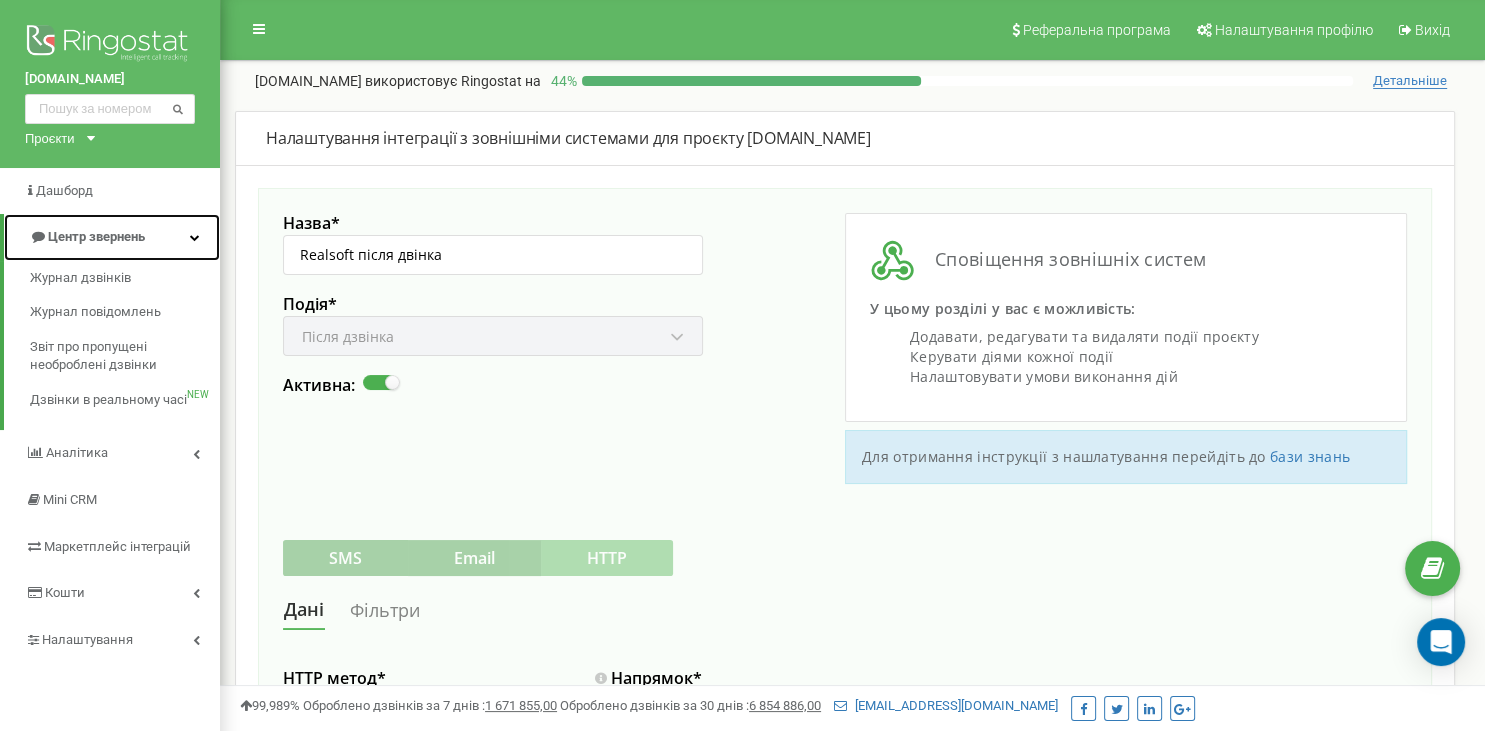 click on "Центр звернень" at bounding box center [87, 237] 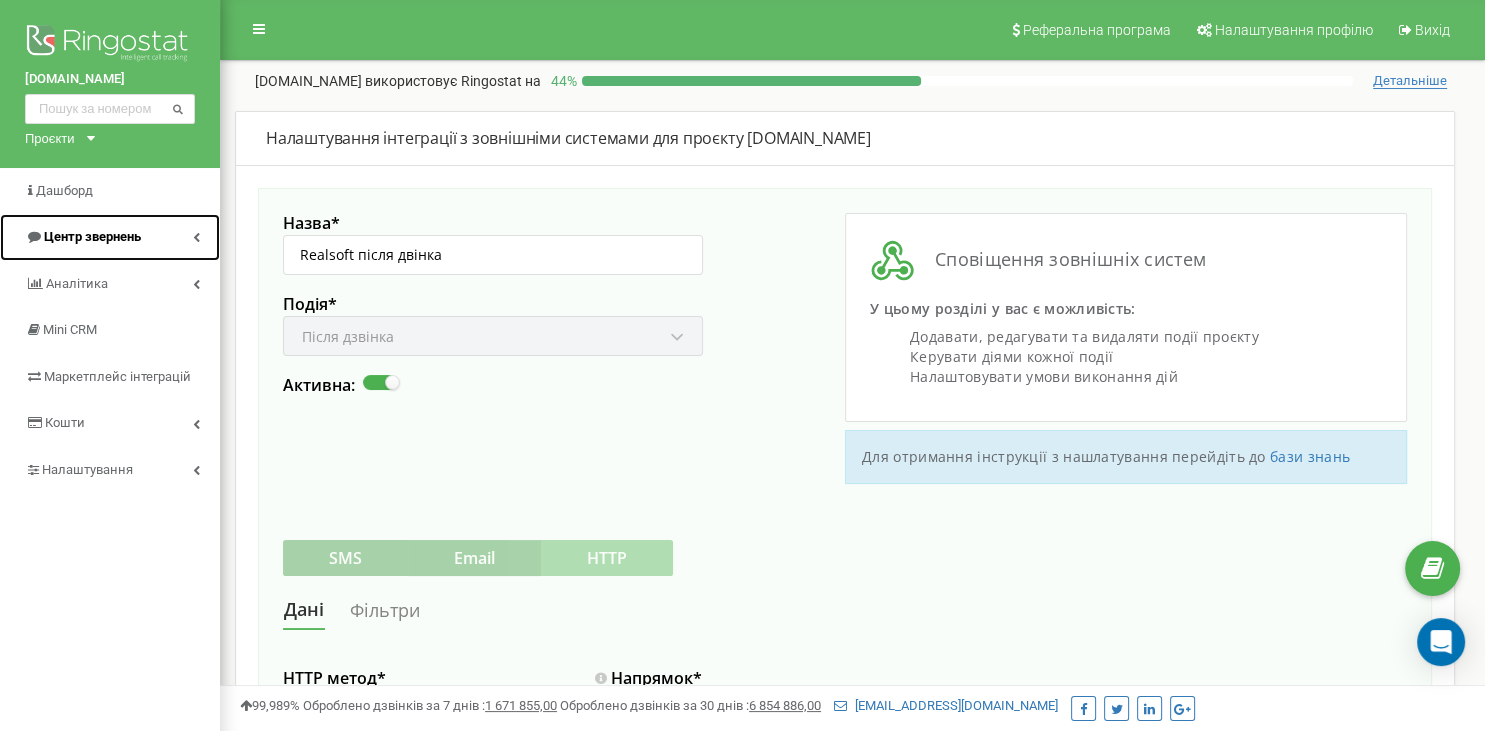 click on "Центр звернень" at bounding box center [83, 237] 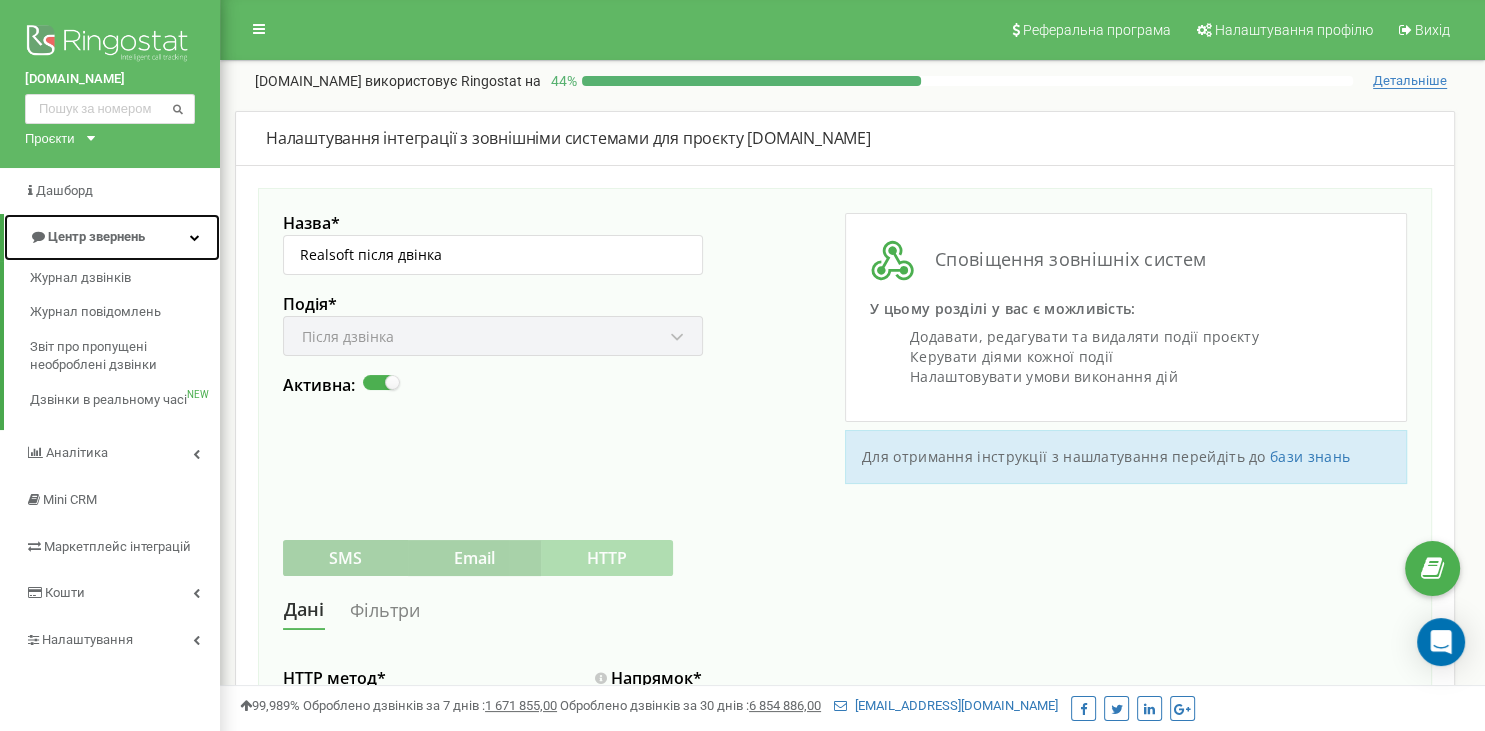 click on "Центр звернень" at bounding box center (96, 236) 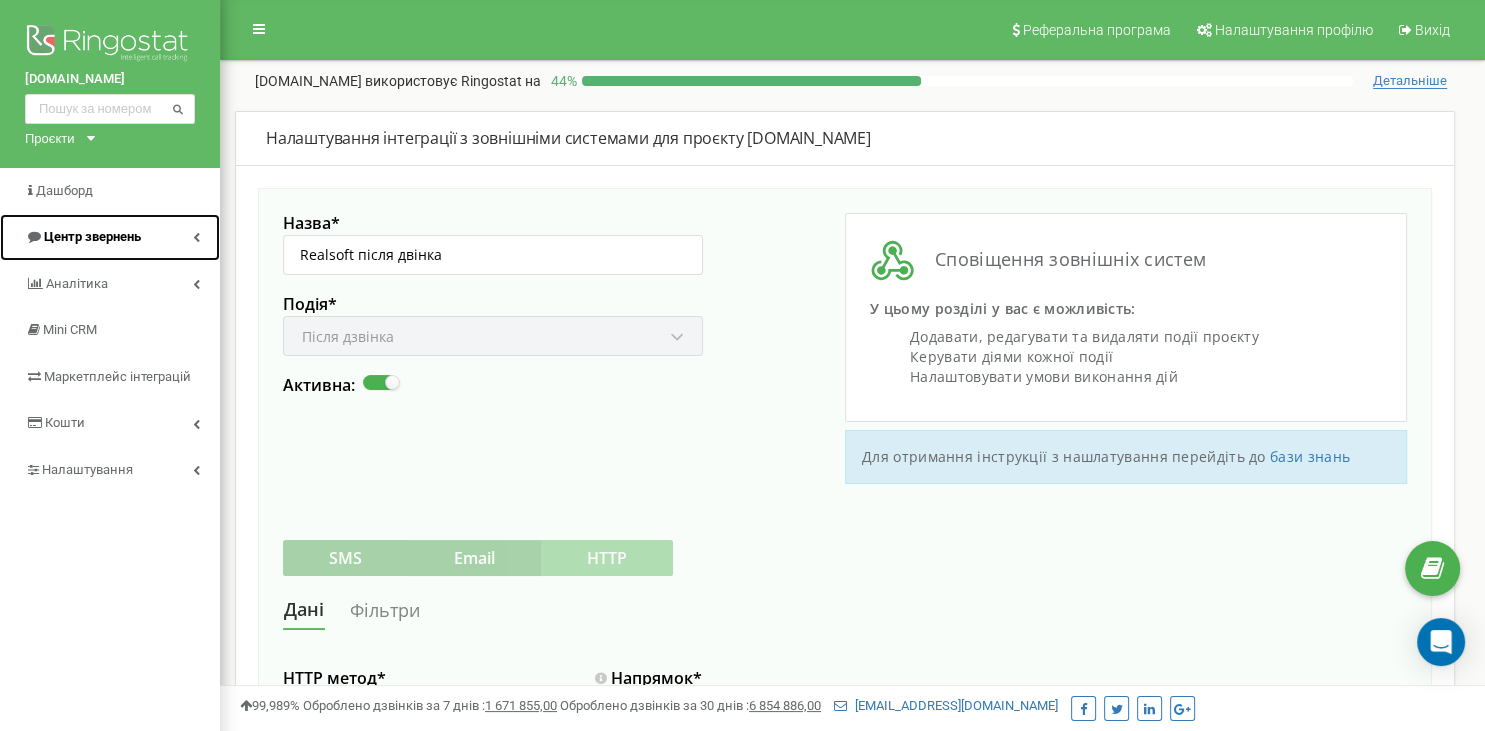 click on "Центр звернень" at bounding box center (92, 236) 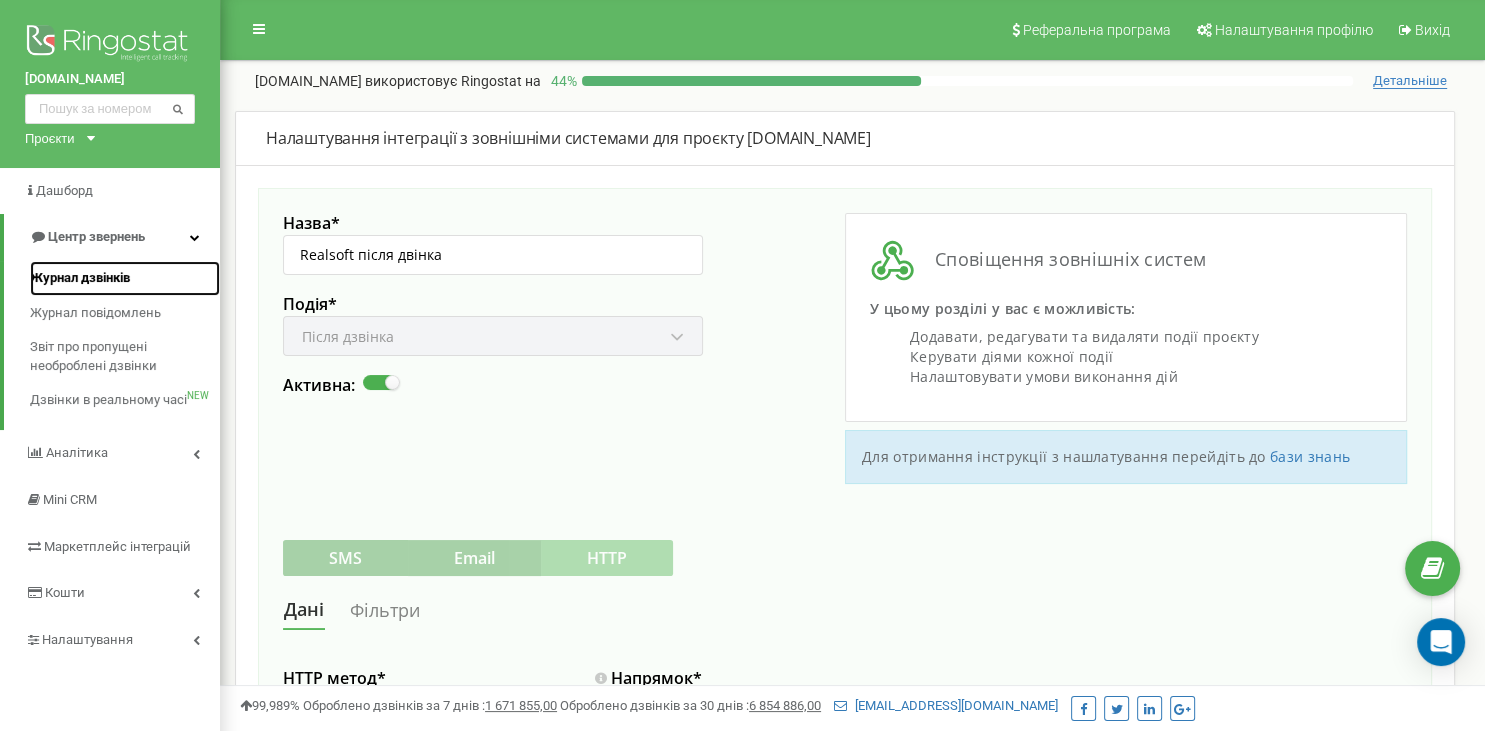 click on "Журнал дзвінків" at bounding box center [80, 278] 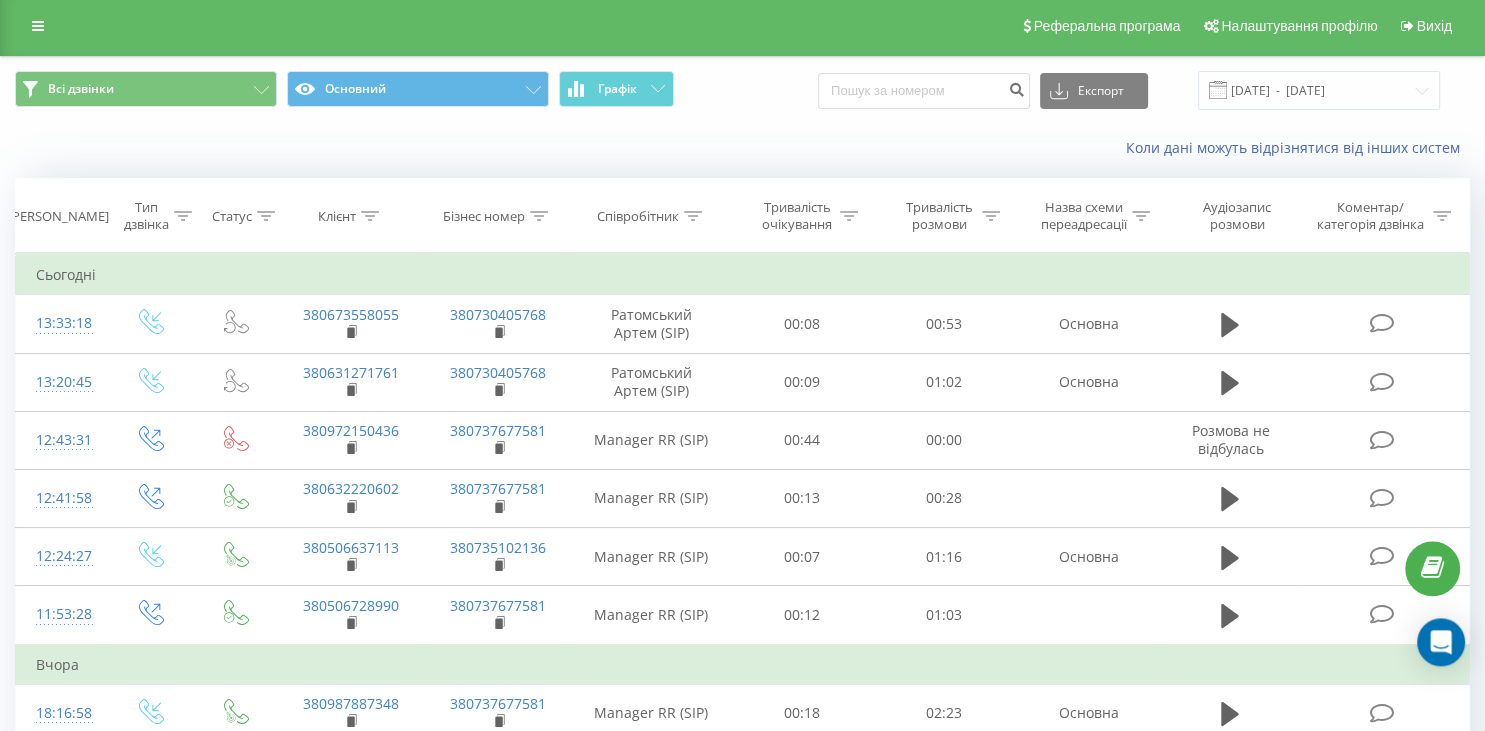 scroll, scrollTop: 0, scrollLeft: 0, axis: both 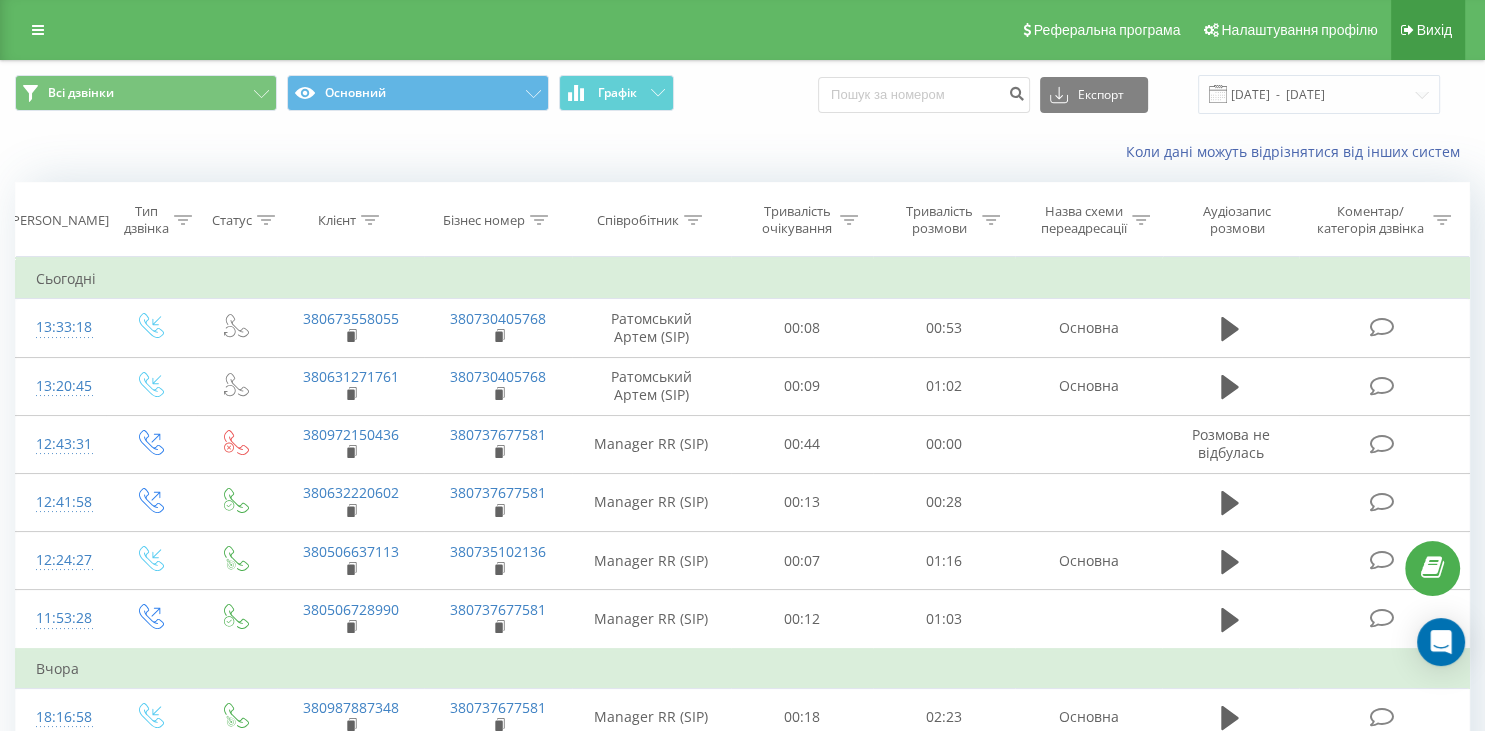 click on "Вихід" at bounding box center [1428, 30] 